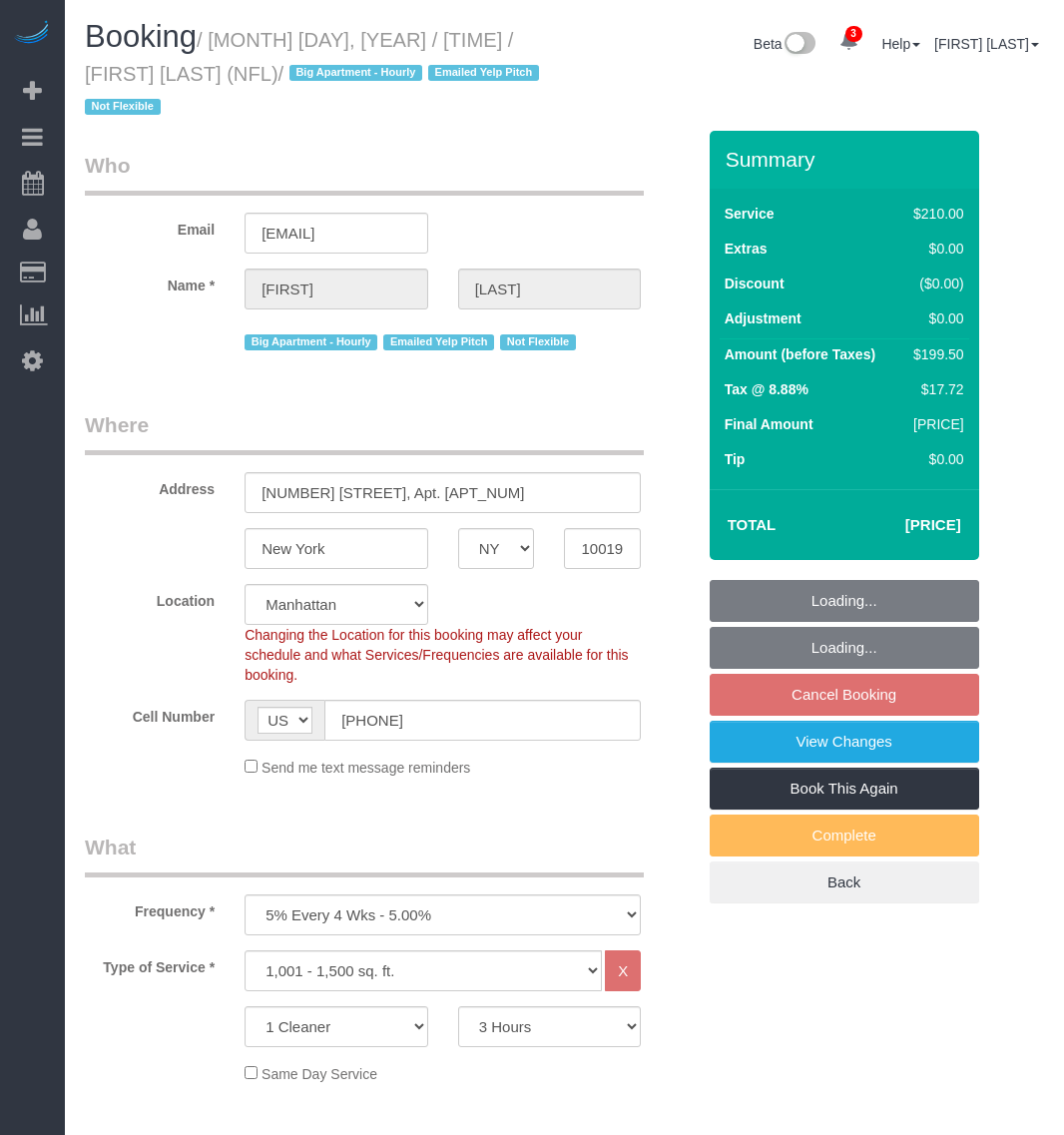 select on "NY" 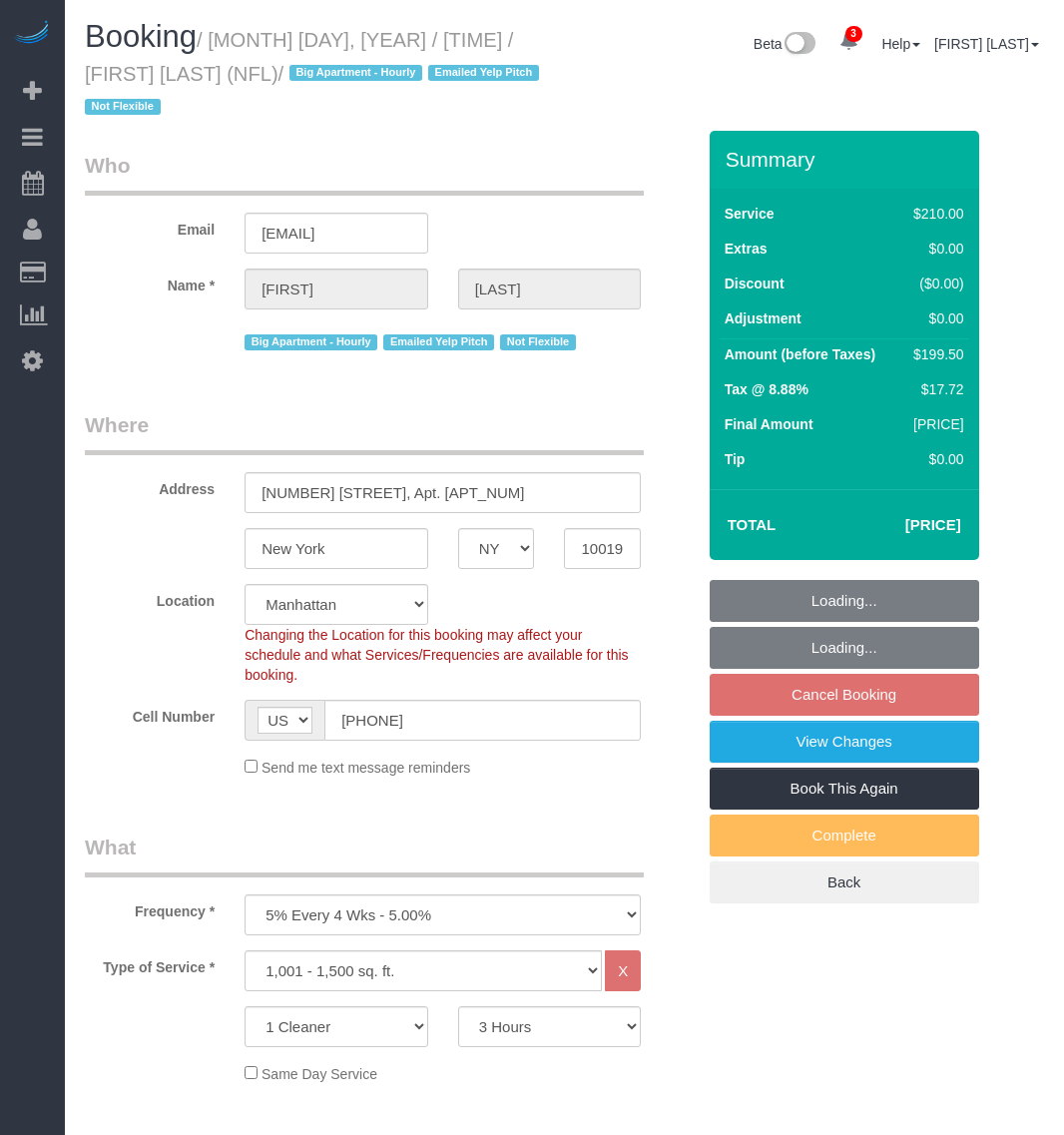scroll, scrollTop: 0, scrollLeft: 0, axis: both 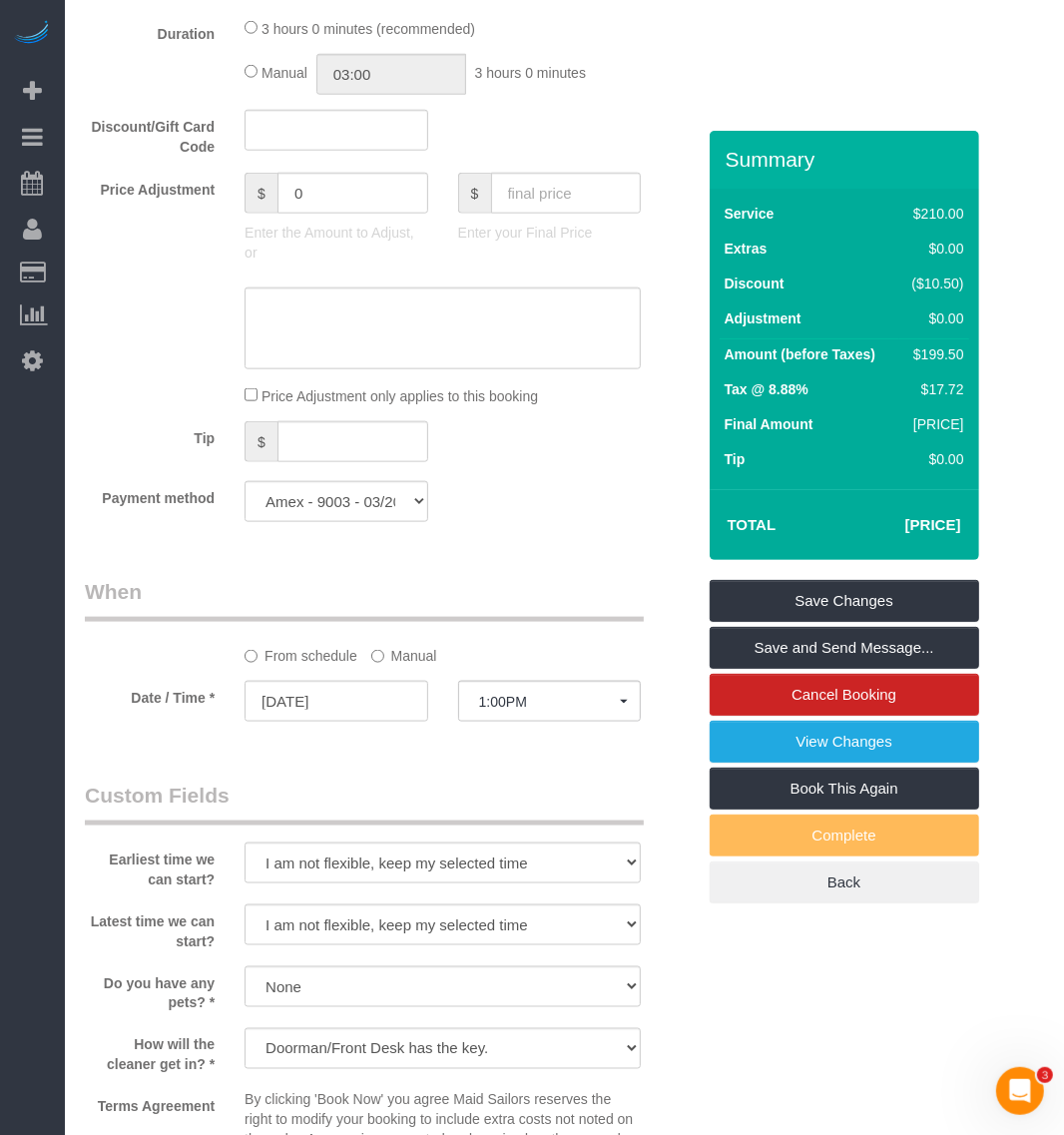 click on "Save Changes
Save and Send Message...
Cancel Booking
View Changes
Book This Again
Complete
Back" at bounding box center [844, 742] 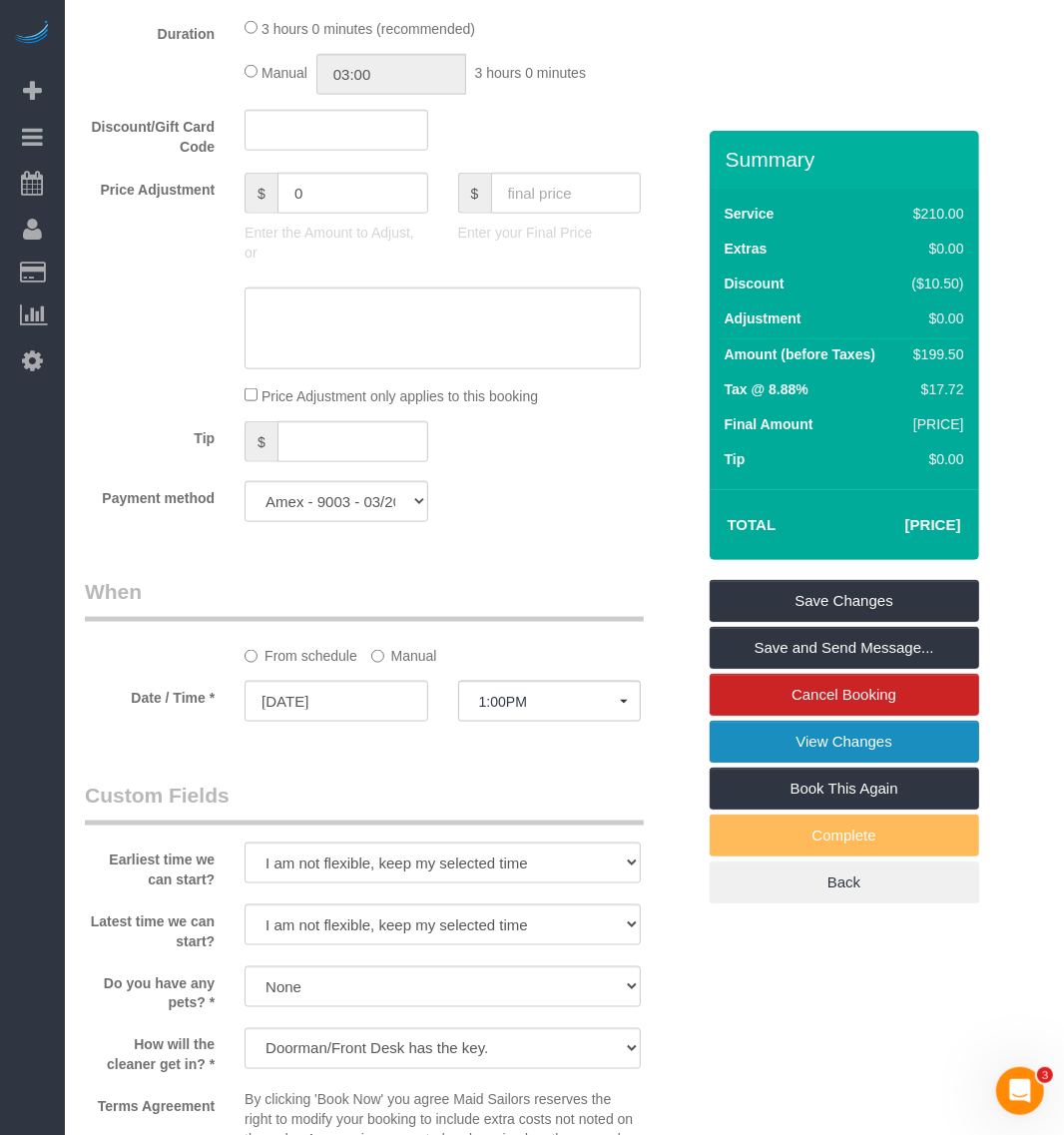 click on "View Changes" at bounding box center [844, 742] 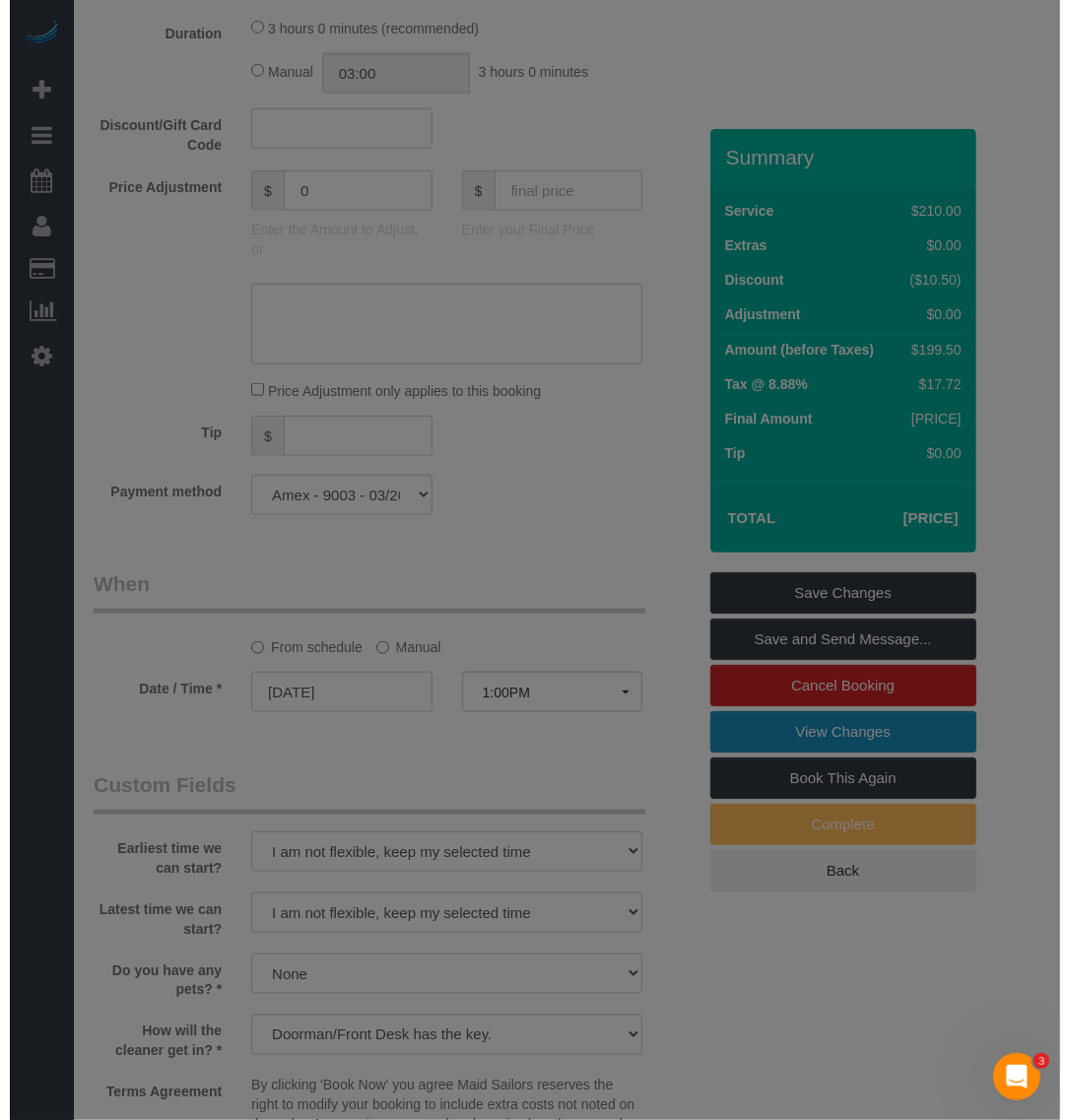 scroll, scrollTop: 1088, scrollLeft: 0, axis: vertical 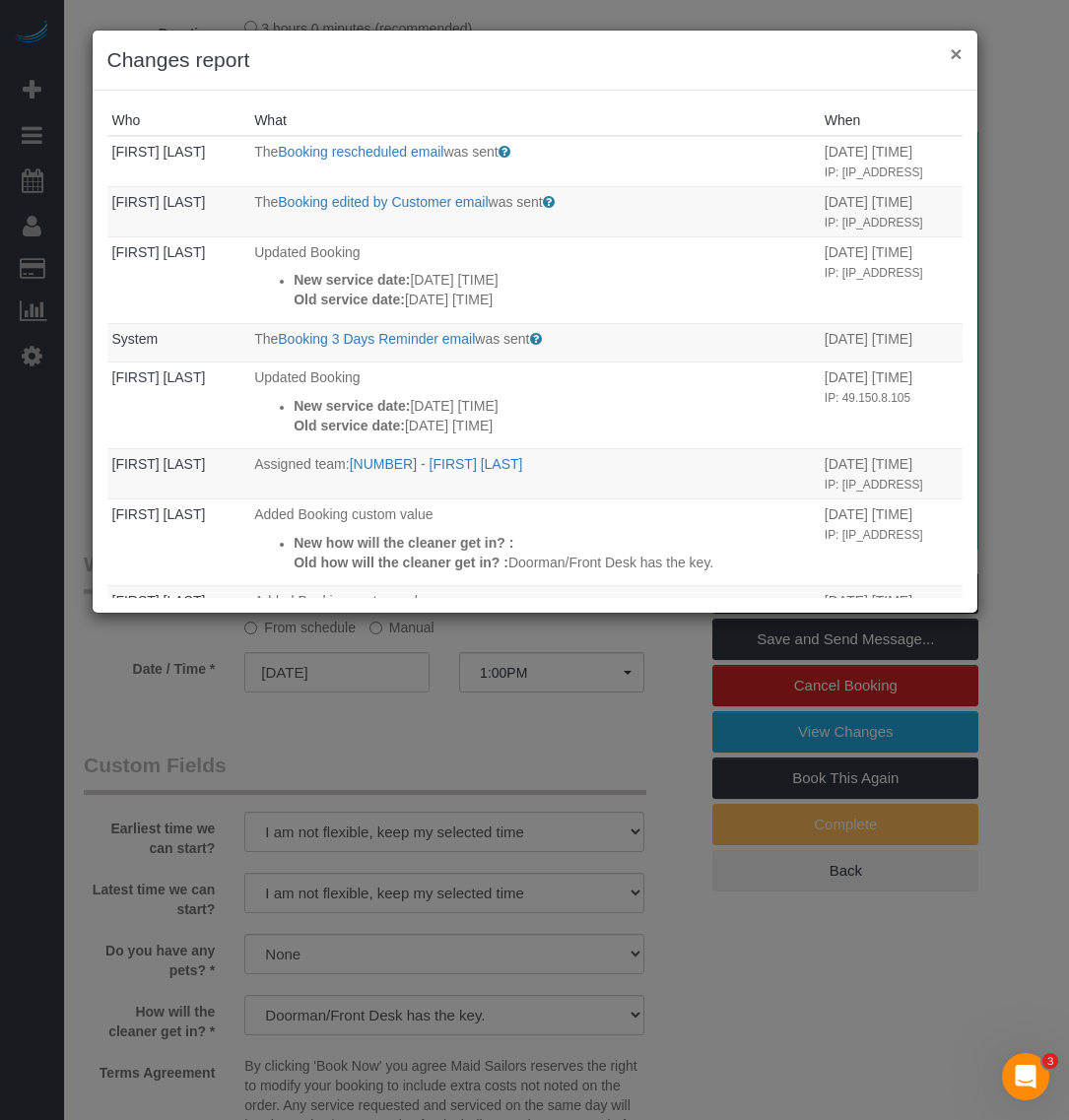 click on "×" at bounding box center (956, 53) 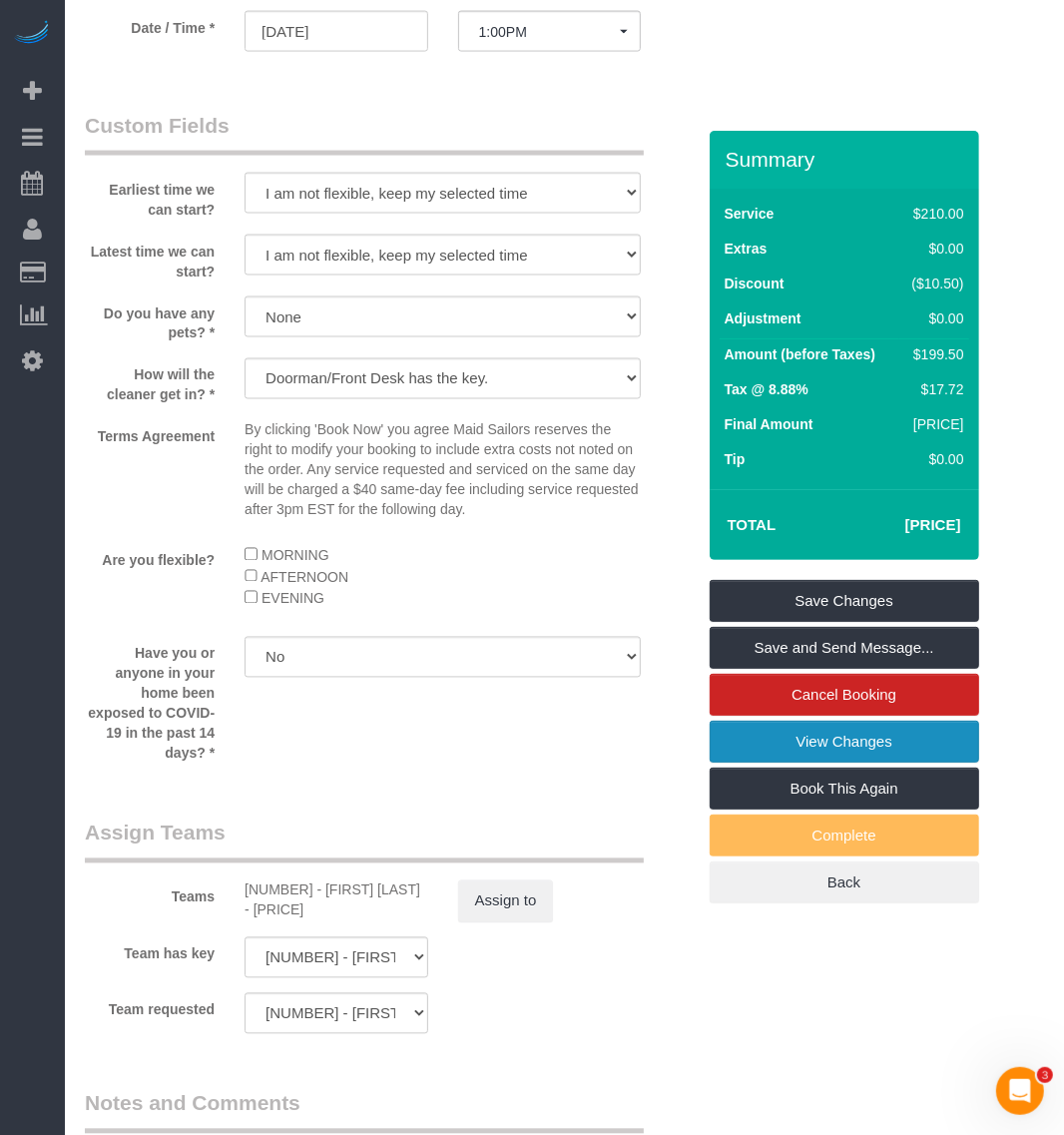 scroll, scrollTop: 1872, scrollLeft: 0, axis: vertical 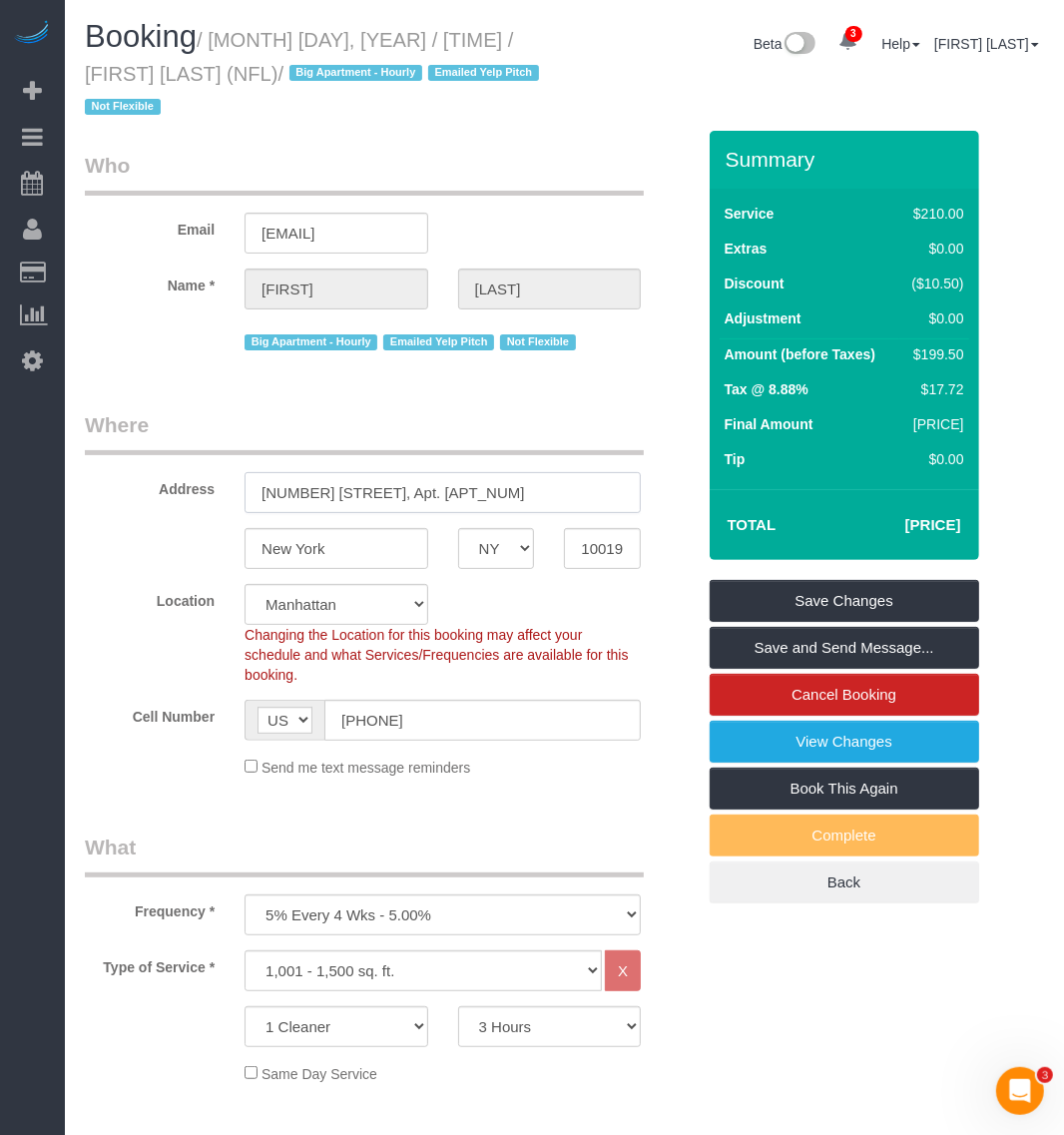 drag, startPoint x: 487, startPoint y: 491, endPoint x: 186, endPoint y: 476, distance: 301.37352 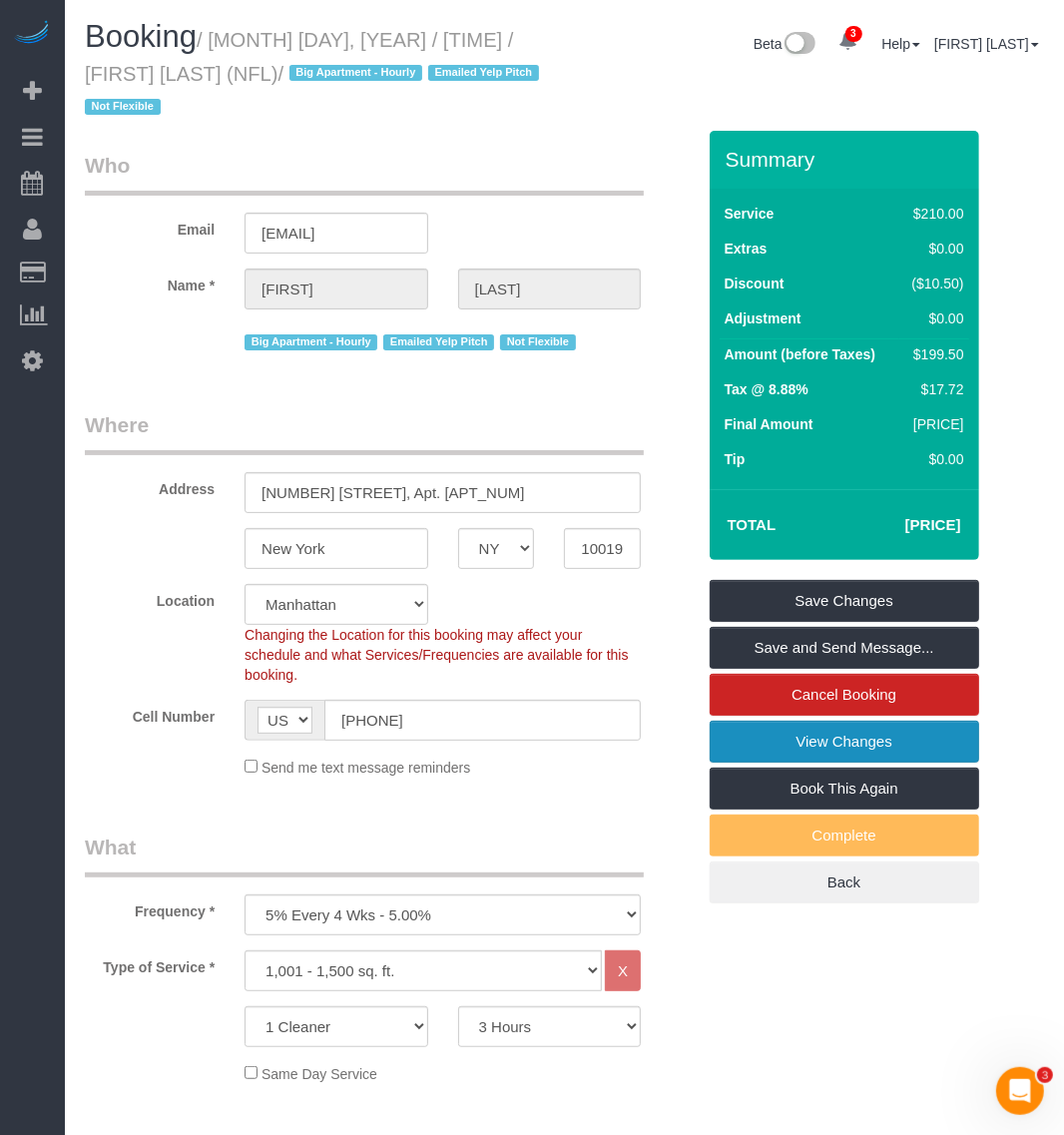 click on "View Changes" at bounding box center [844, 742] 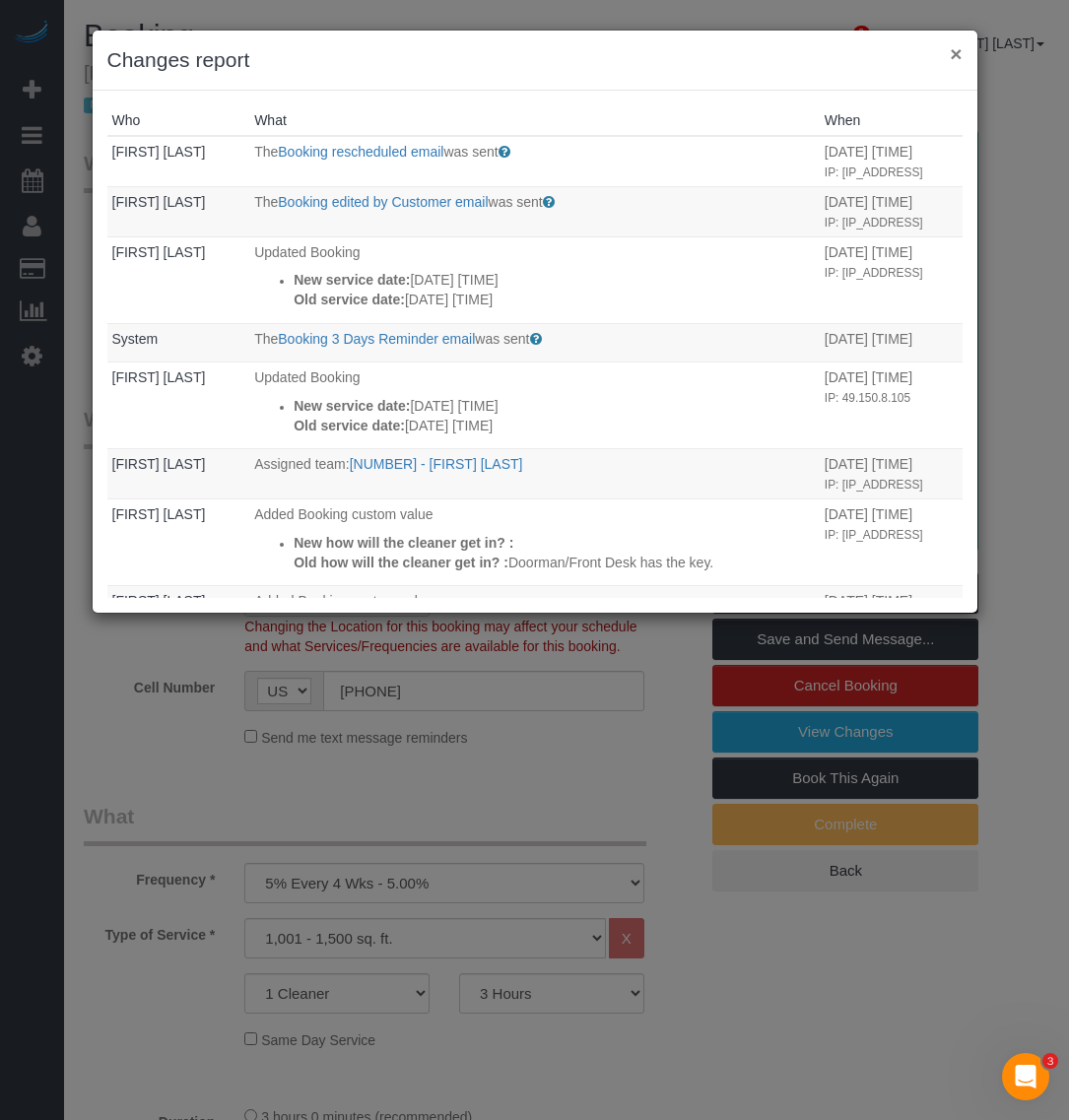 click on "×" at bounding box center [956, 53] 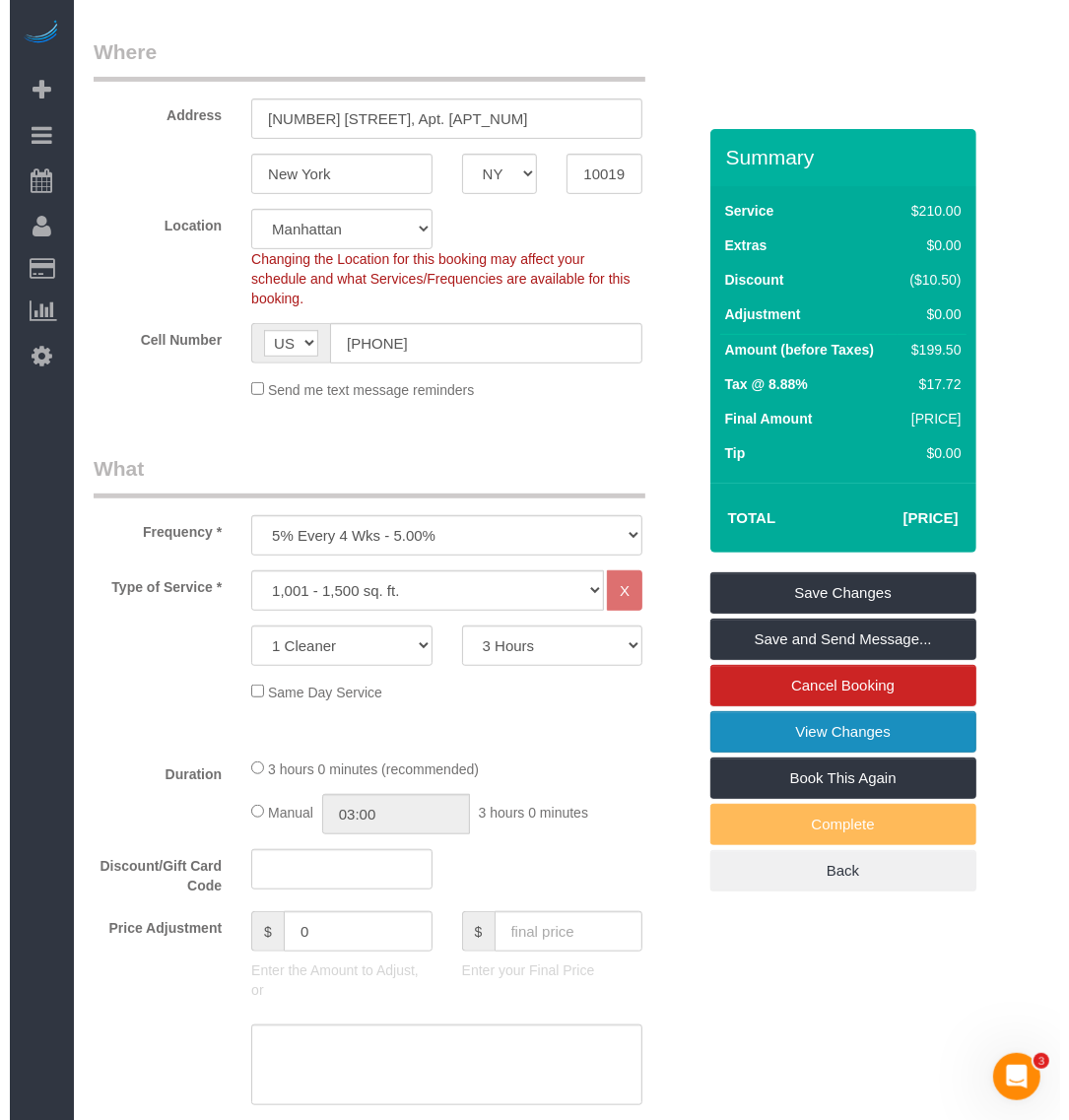 scroll, scrollTop: 369, scrollLeft: 0, axis: vertical 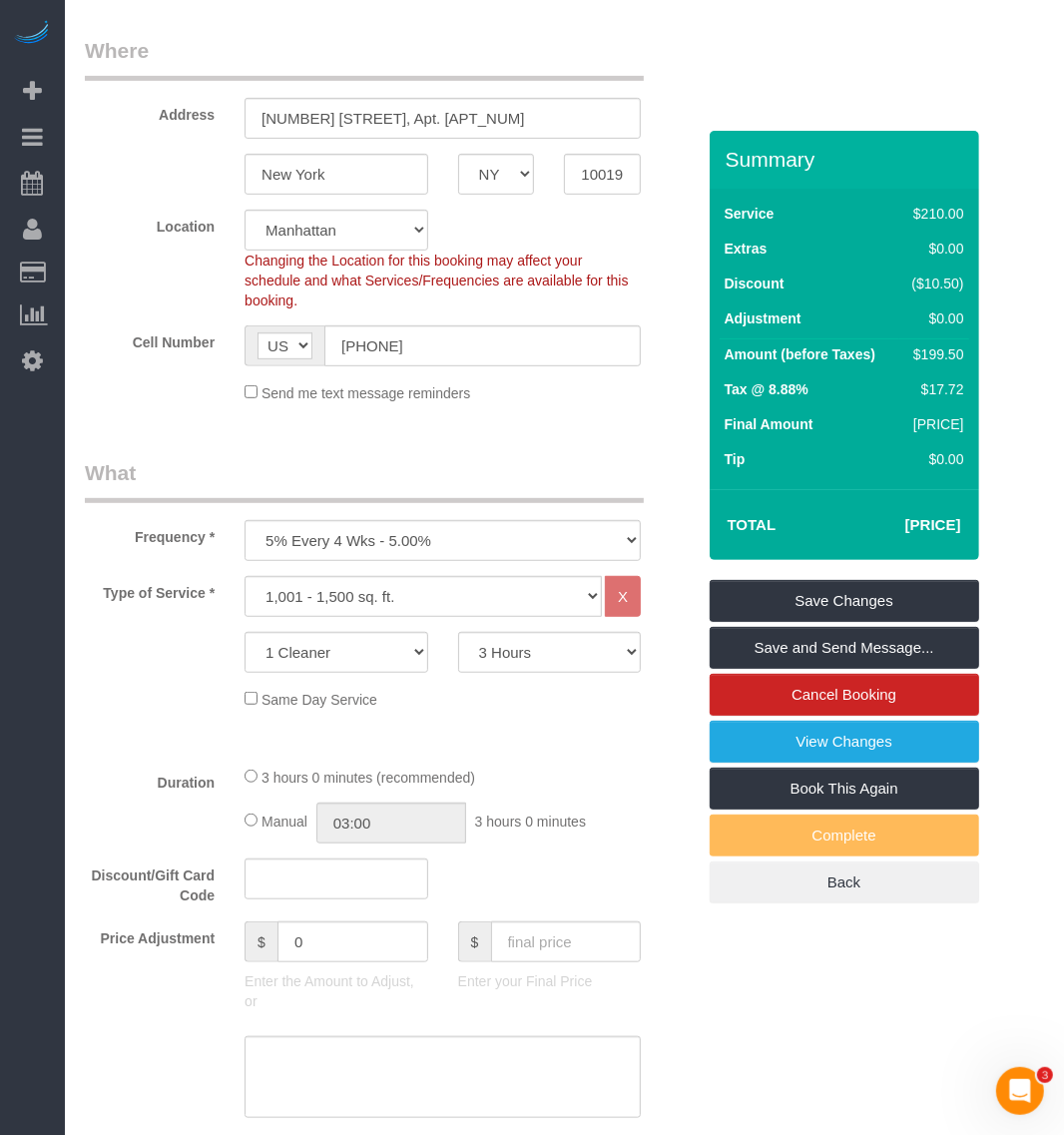click on "Where
Address
345 West 58th Street, Apt. 2WX
New York
AK
AL
AR
AZ
CA
CO
CT
DC
DE
FL
GA
HI
IA
ID
IL
IN
KS
KY
LA
MA
MD
ME
MI
MN
MO
MS
MT
NC
ND
NE
NH
NJ
NM
NV
NY
OH
OK
OR
PA
RI
SC
SD
TN
TX" at bounding box center (389, 227) 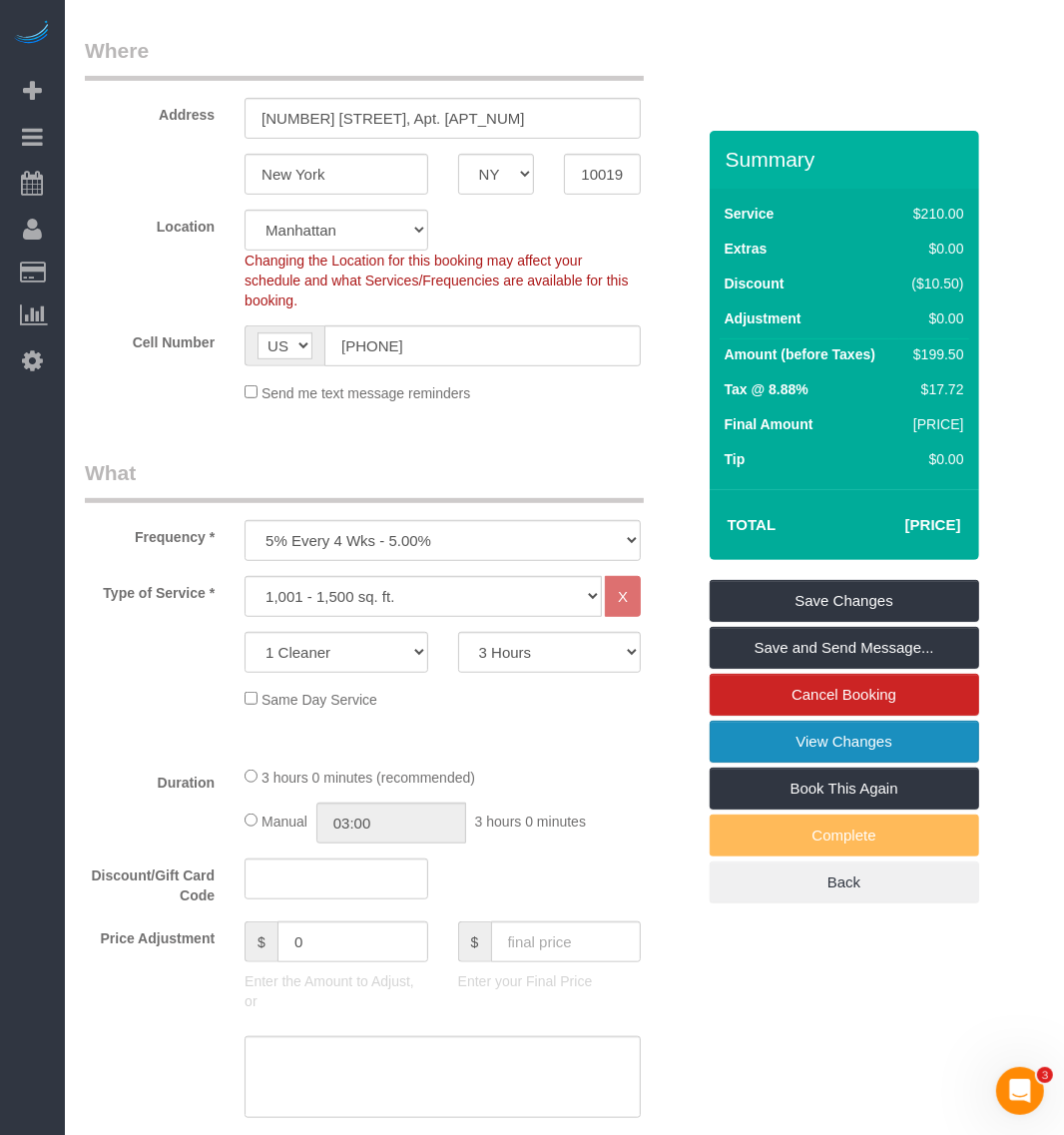 click on "View Changes" at bounding box center [844, 742] 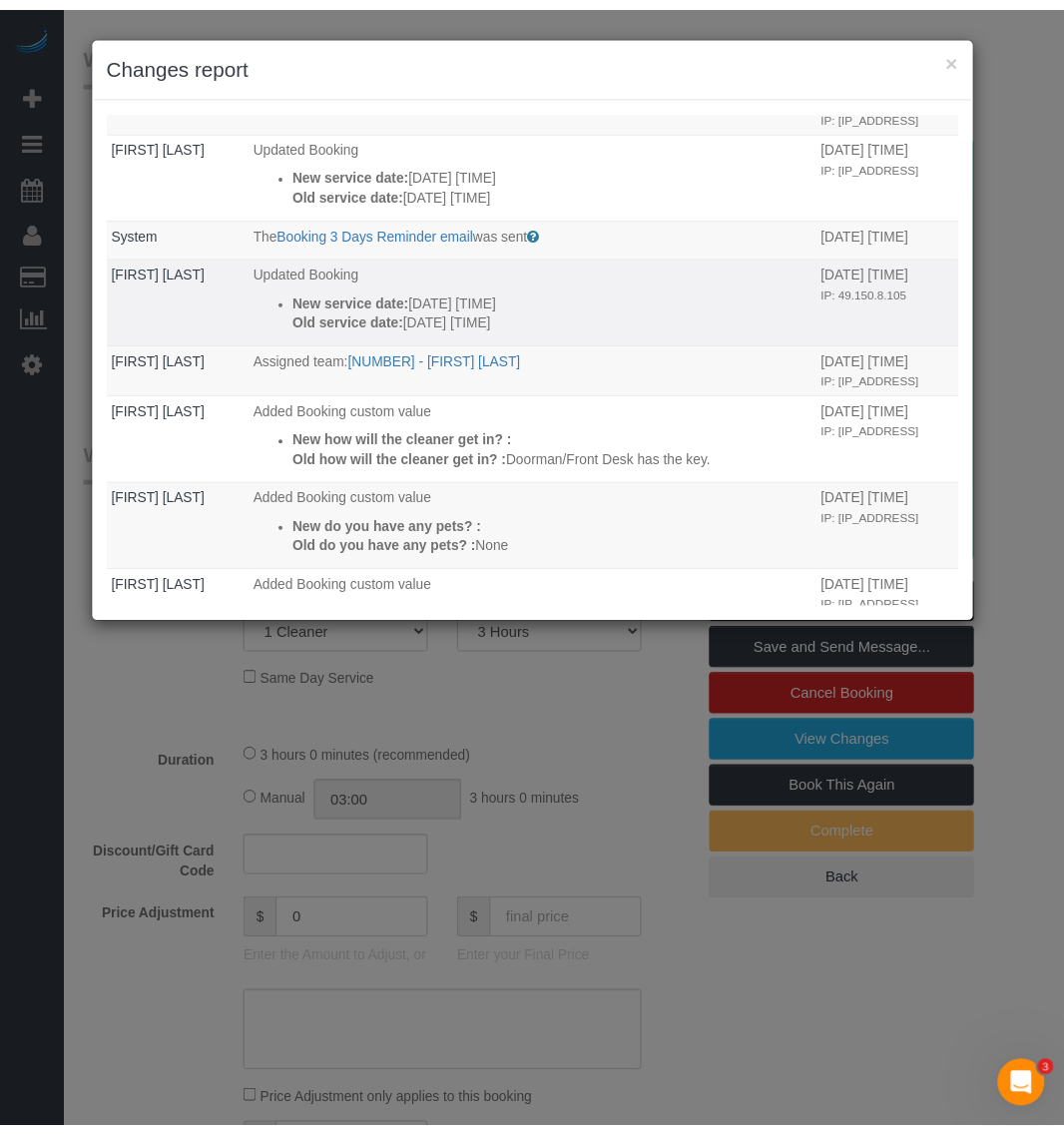 scroll, scrollTop: 125, scrollLeft: 0, axis: vertical 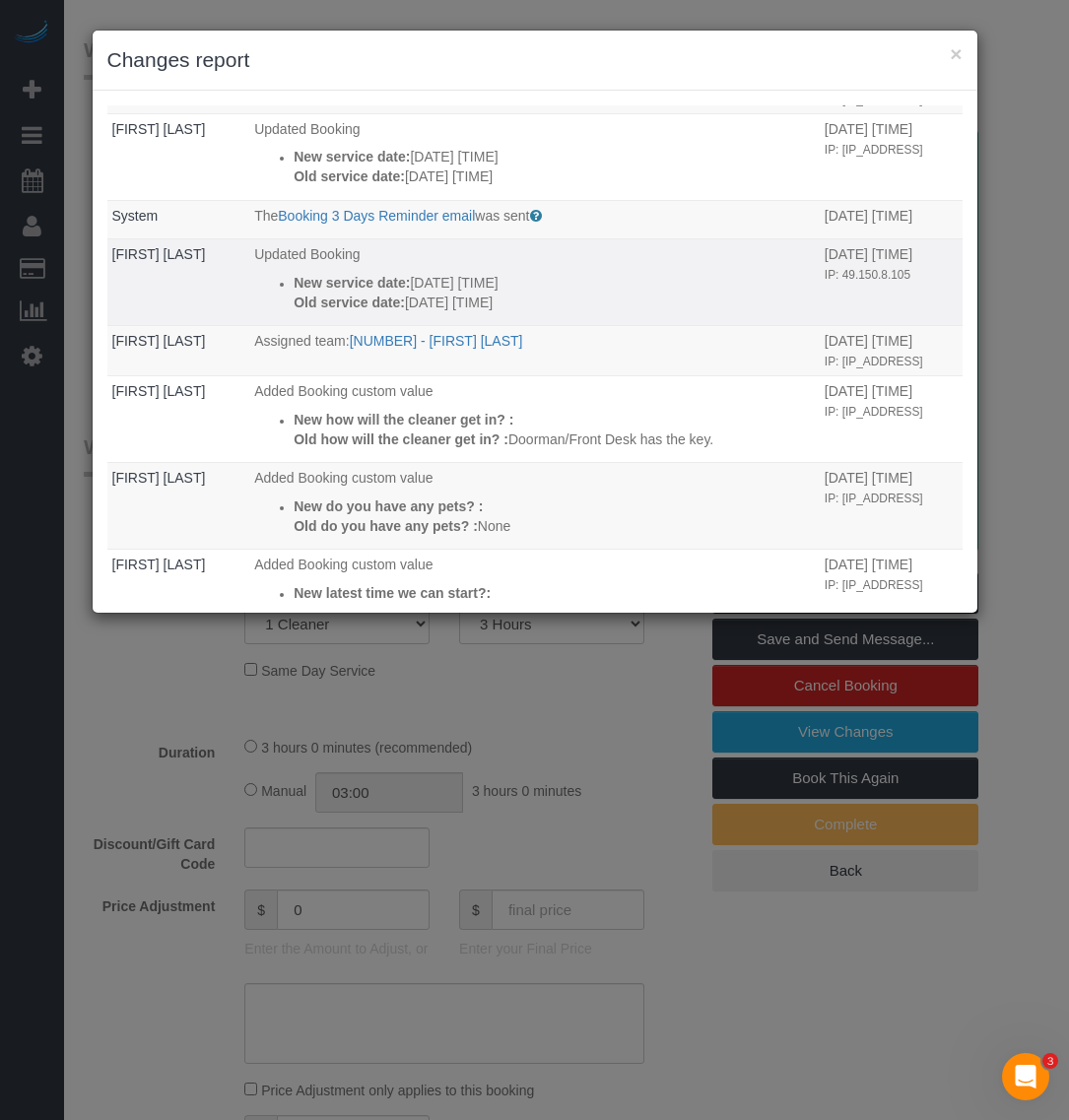 click on "New service date:
08/10/2025 12:00PM" at bounding box center [554, 283] 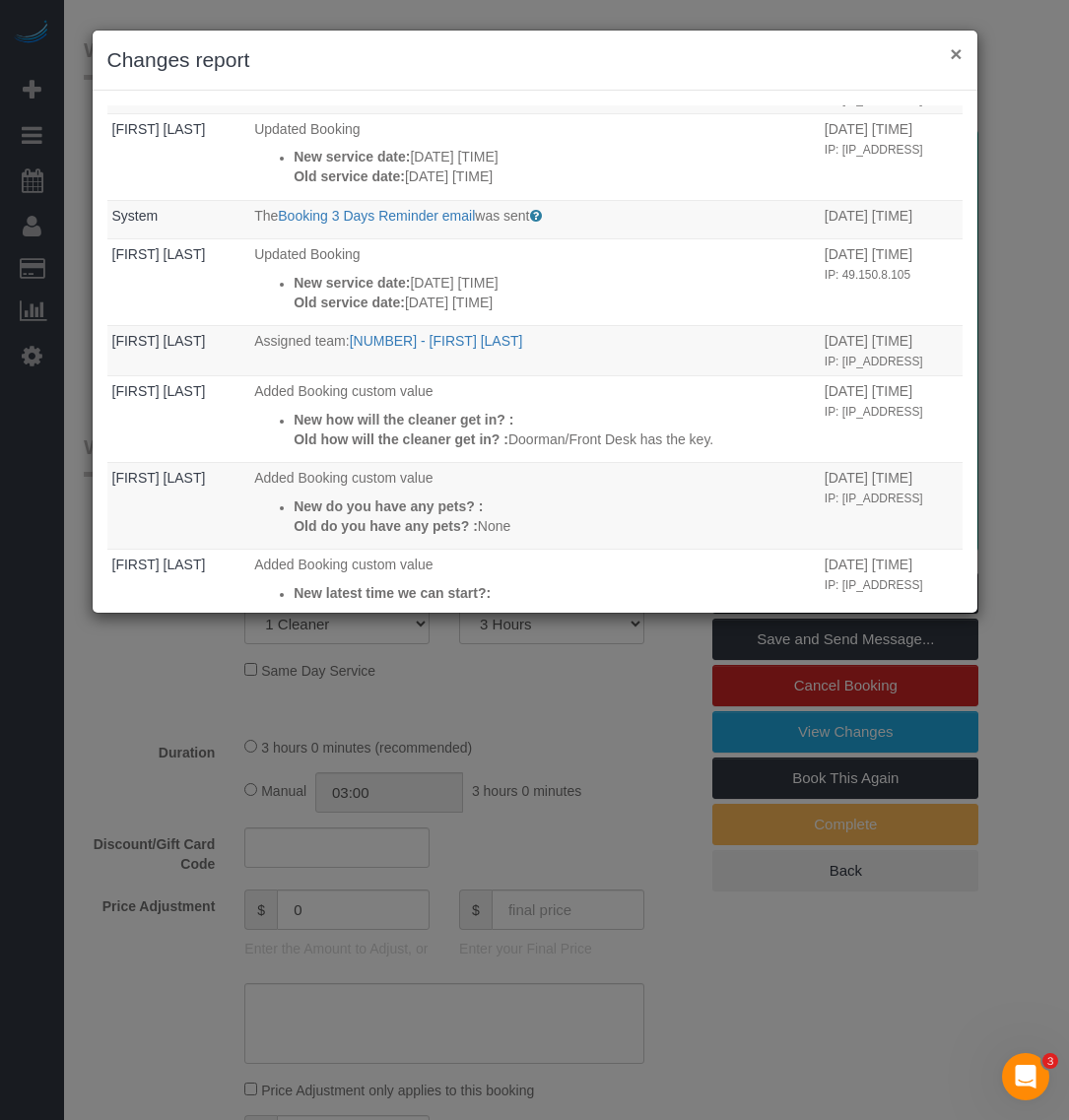 click on "×" at bounding box center [956, 53] 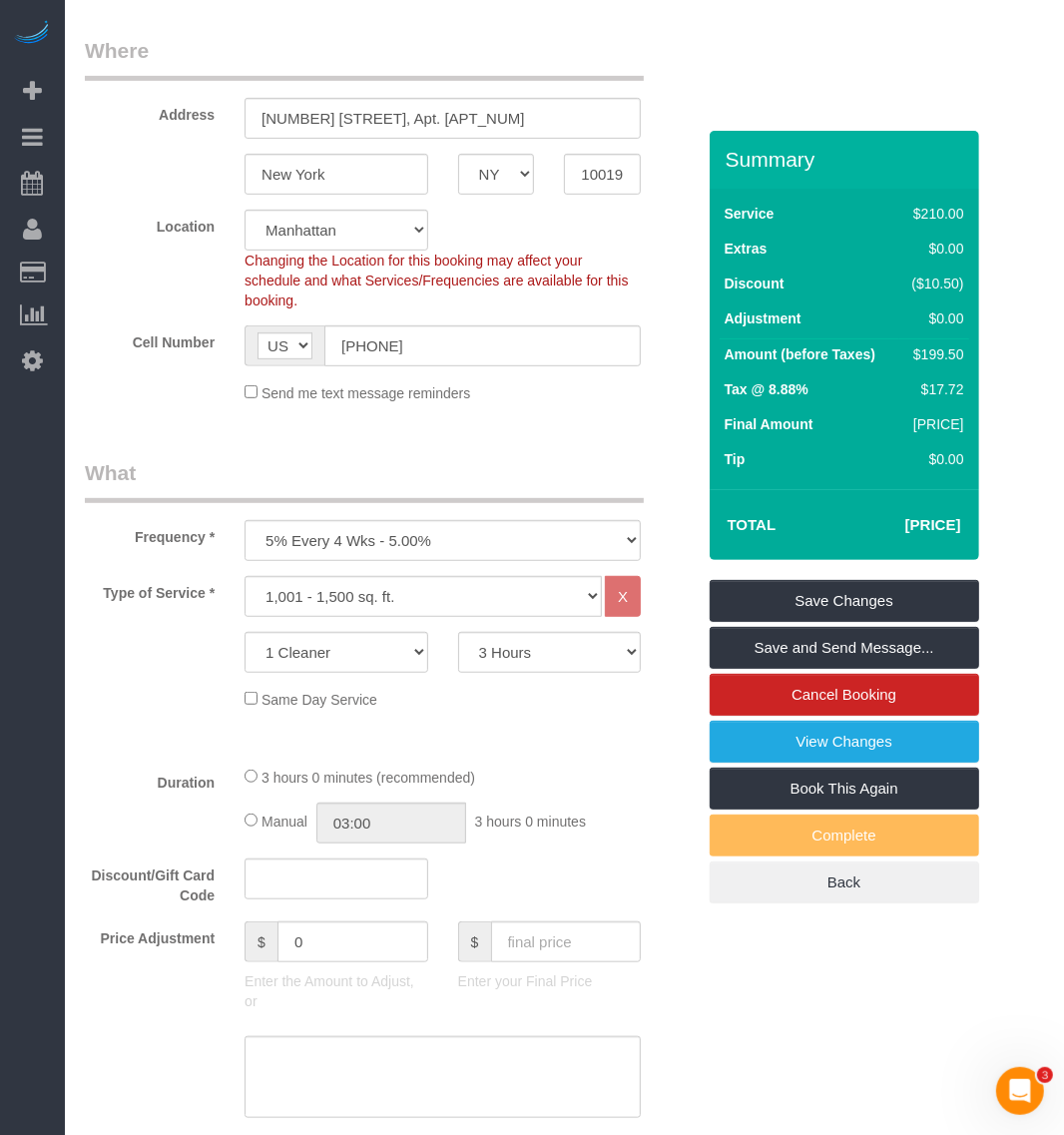 click on "Save Changes
Save and Send Message...
Cancel Booking
View Changes
Book This Again
Complete
Back" at bounding box center (844, 742) 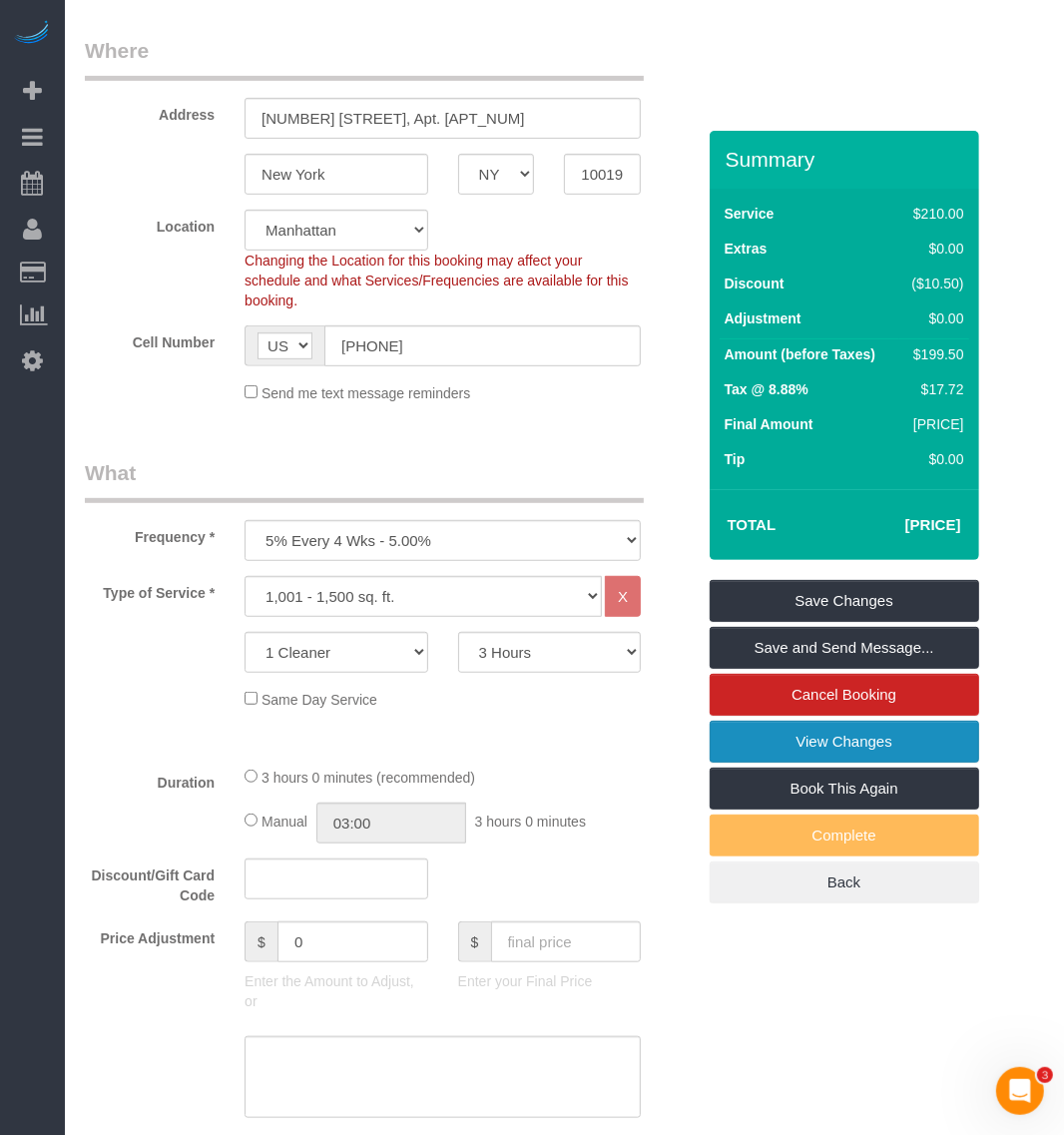 click on "View Changes" at bounding box center [844, 742] 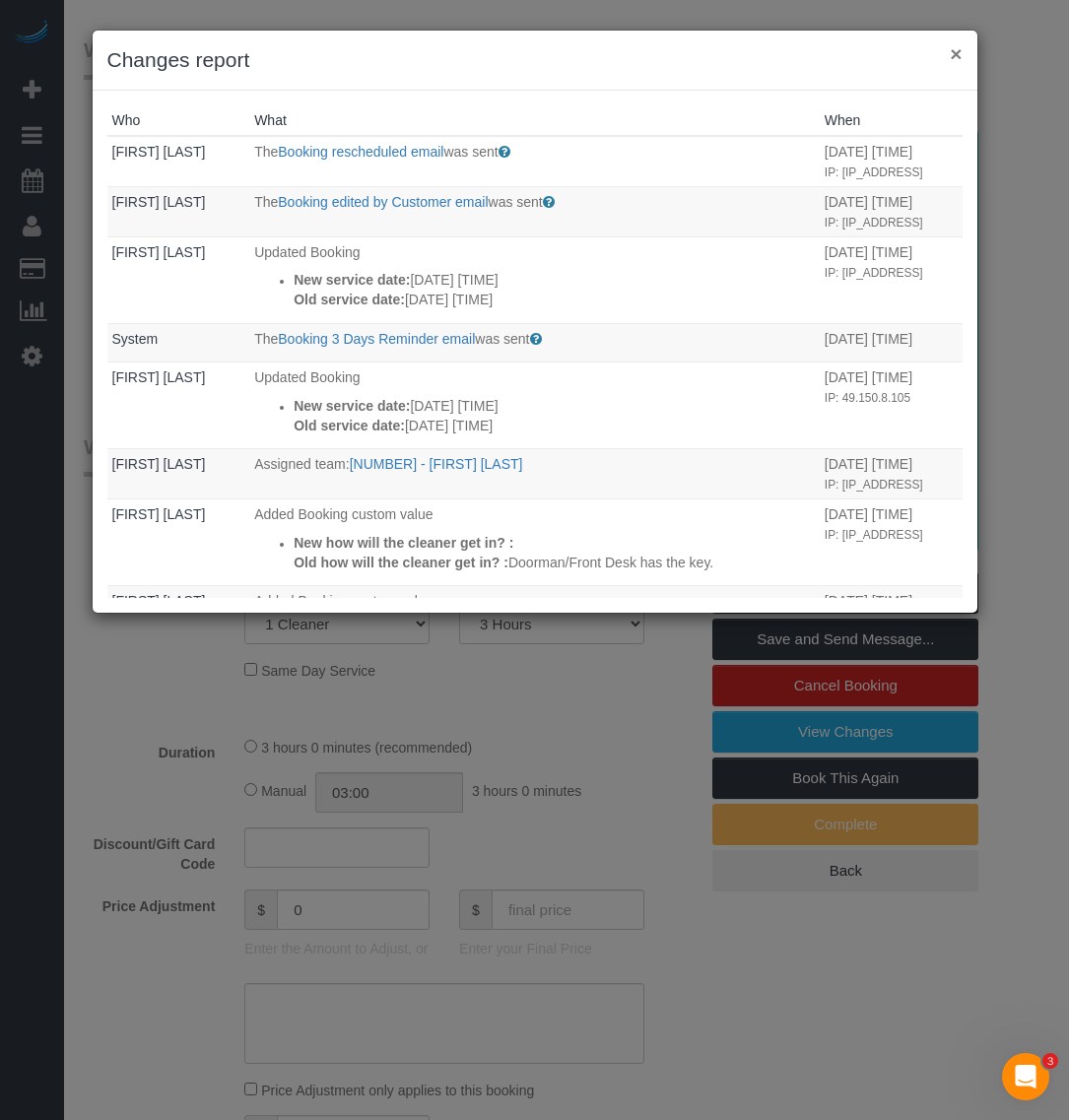 click on "×" at bounding box center (956, 53) 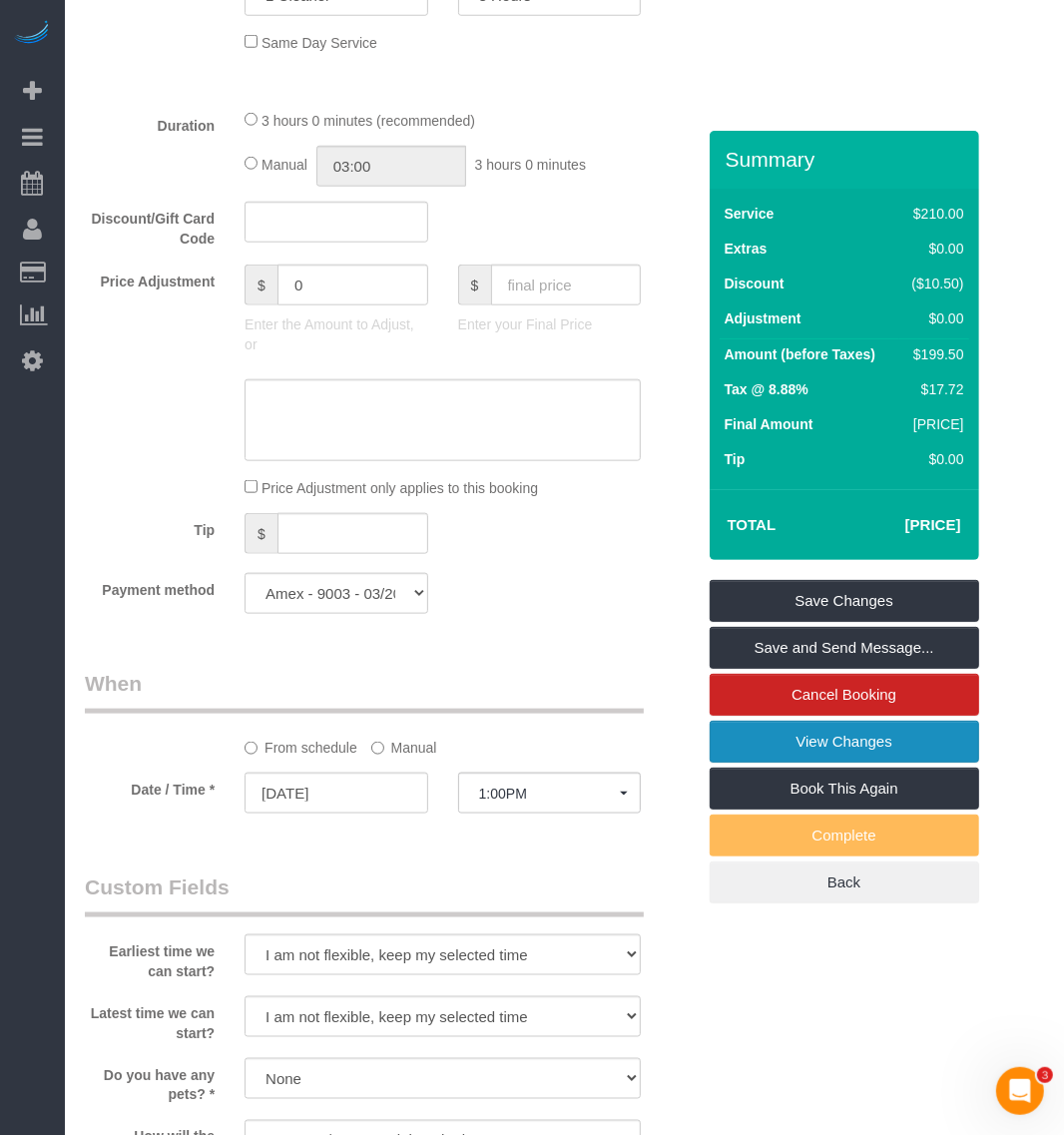scroll, scrollTop: 1123, scrollLeft: 0, axis: vertical 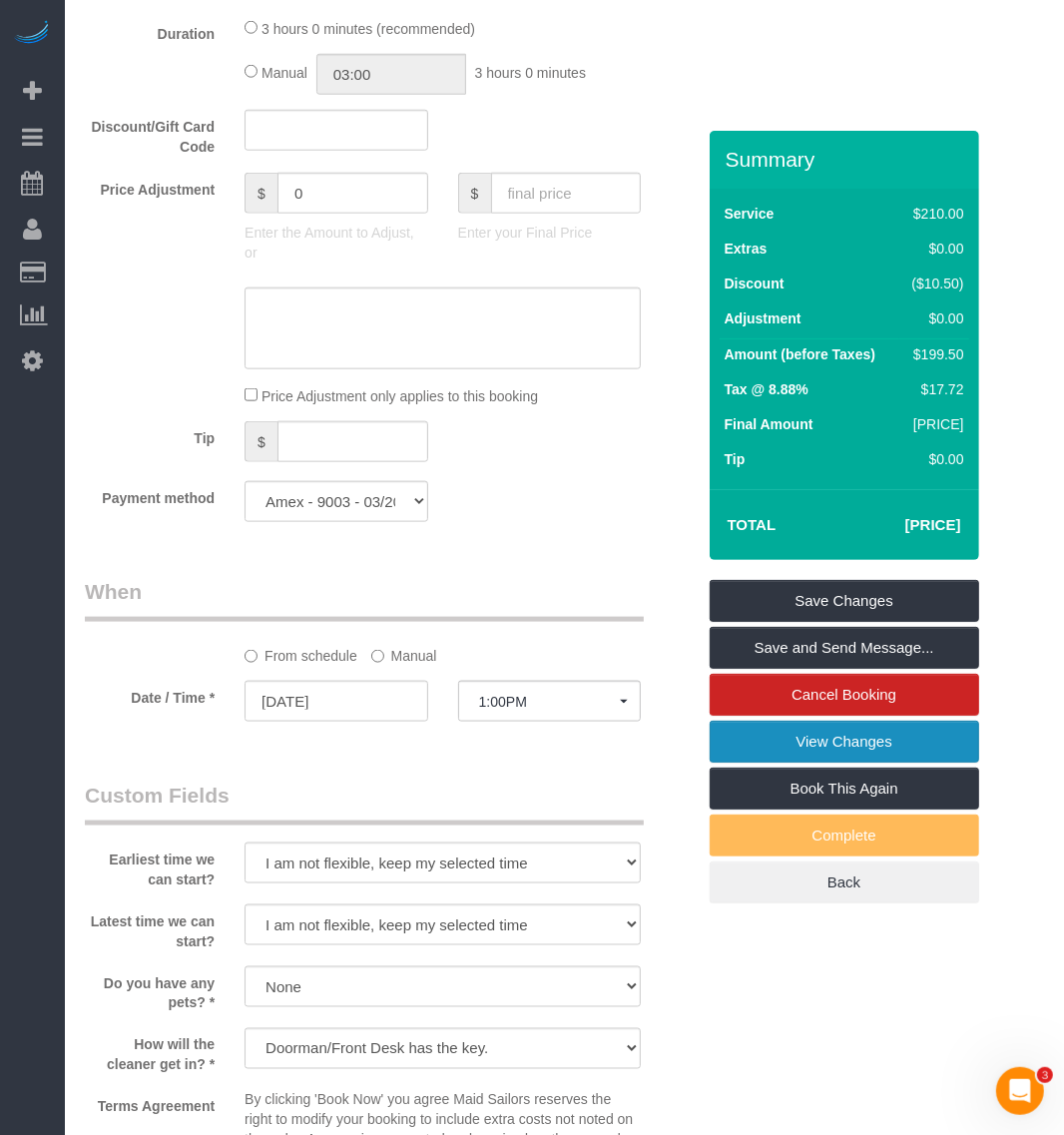 click on "View Changes" at bounding box center (844, 742) 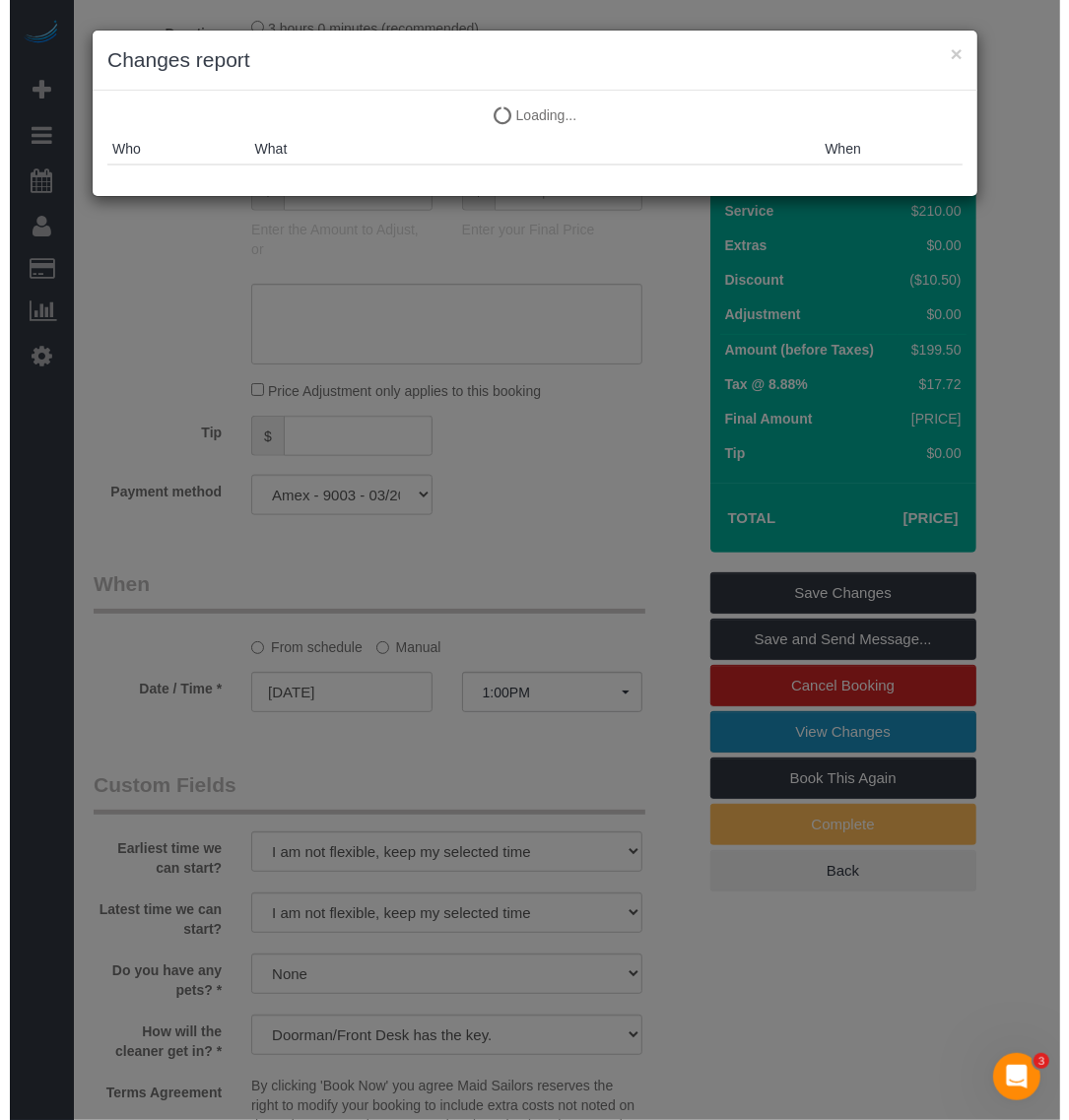 scroll, scrollTop: 1088, scrollLeft: 0, axis: vertical 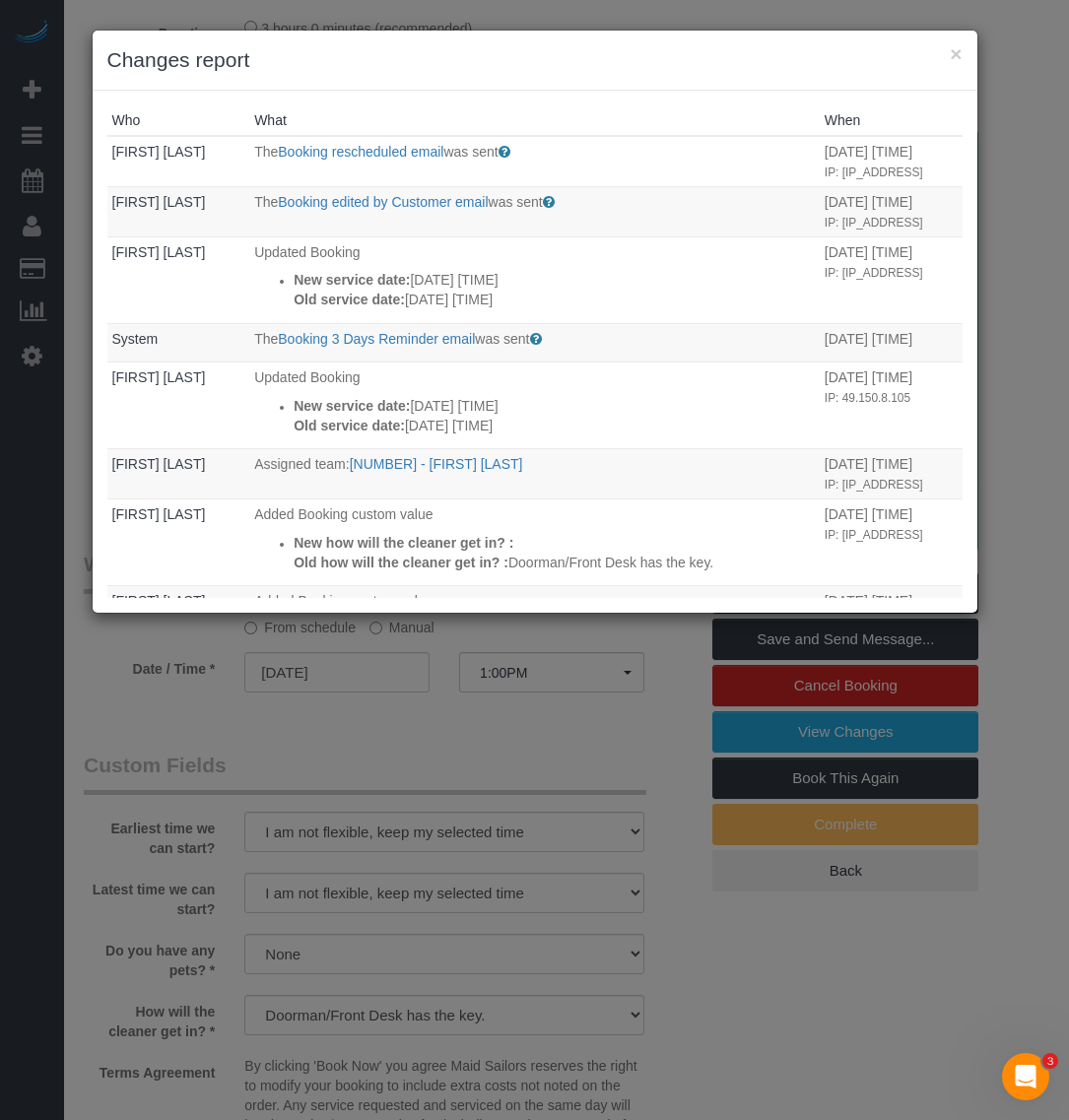 click on "Changes report" at bounding box center [535, 60] 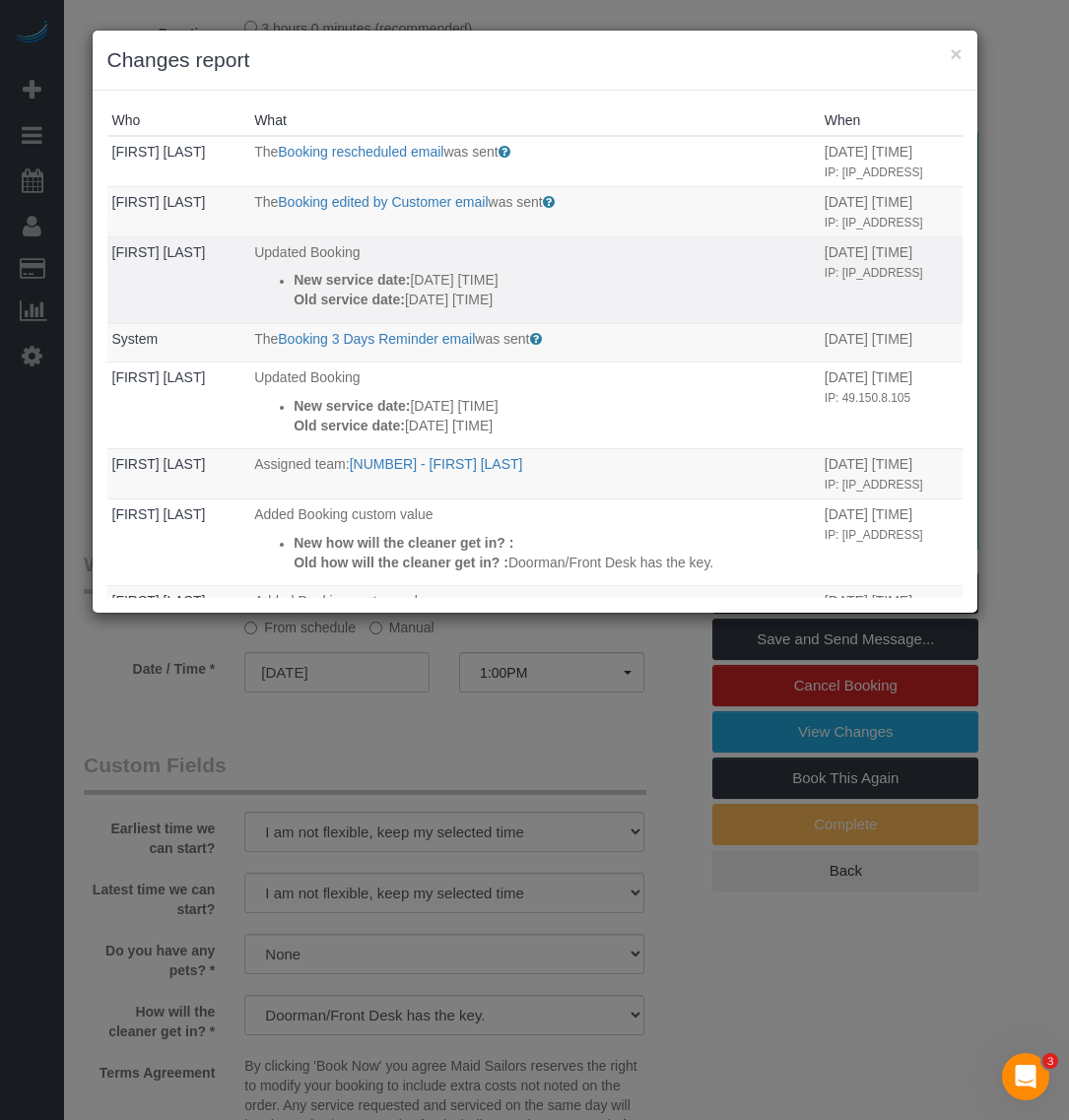 click on "Old service date:
08/10/2025 12:00PM" at bounding box center [554, 299] 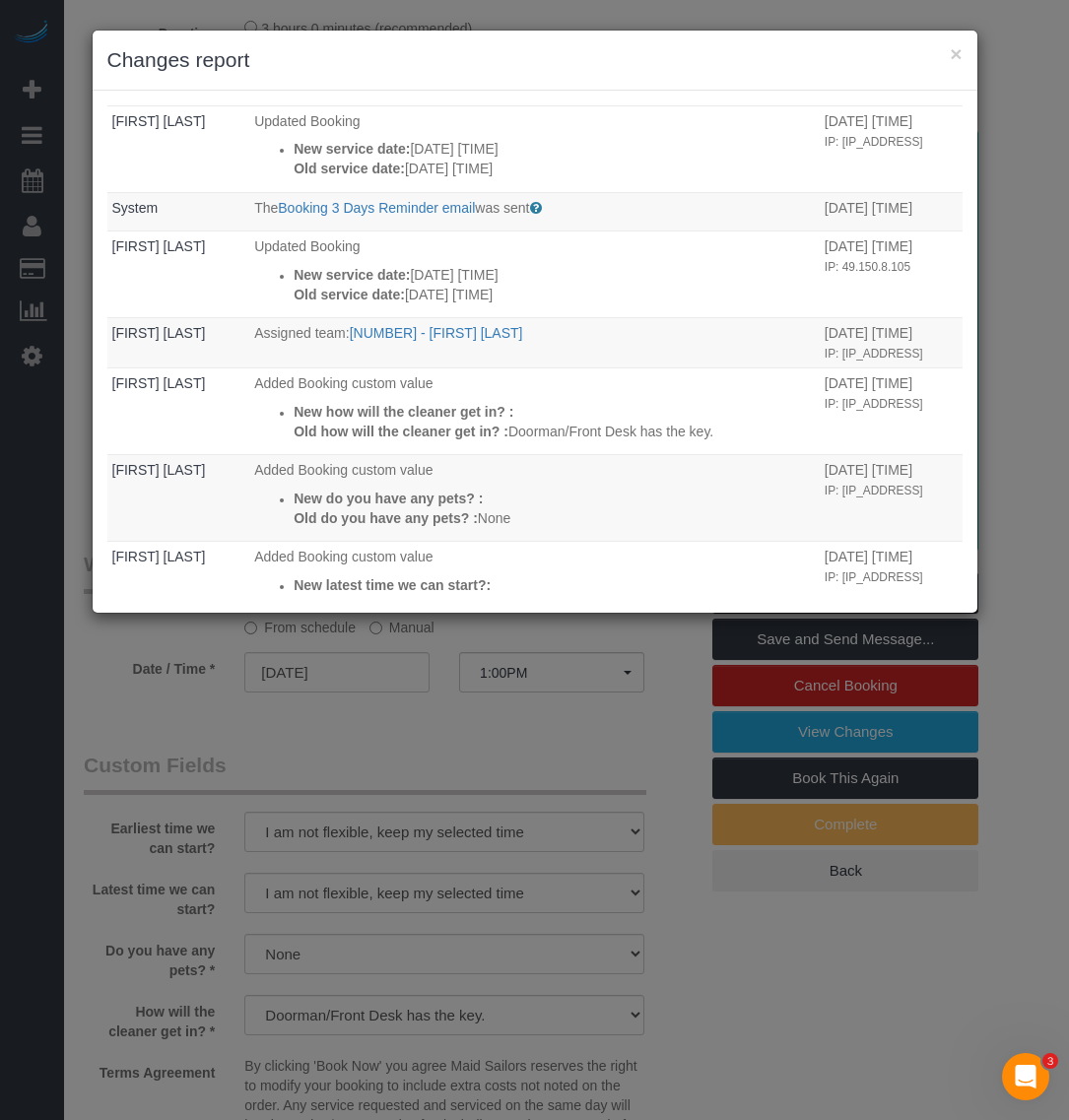 scroll, scrollTop: 0, scrollLeft: 0, axis: both 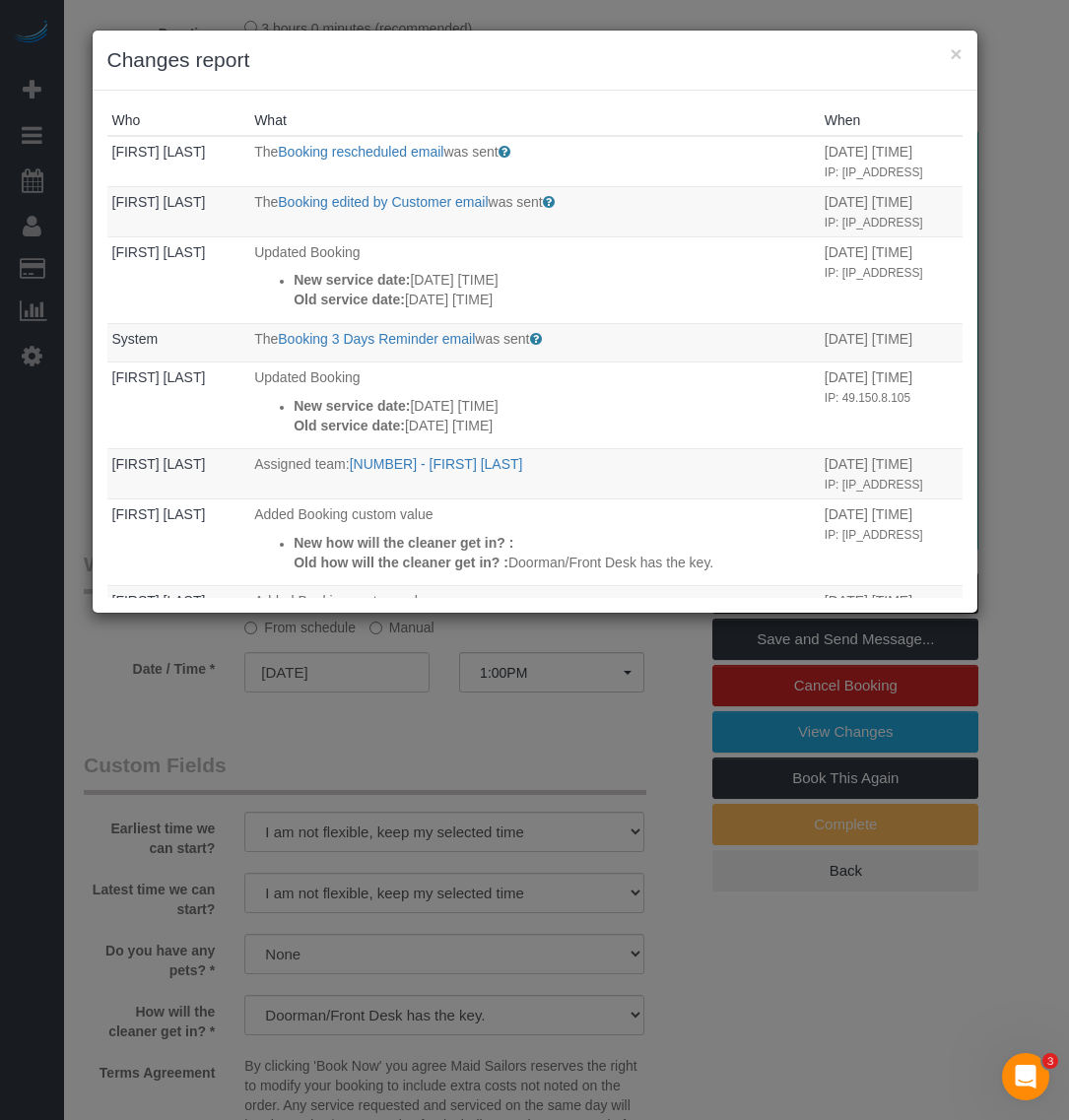 click on "×
Changes report" at bounding box center (535, 60) 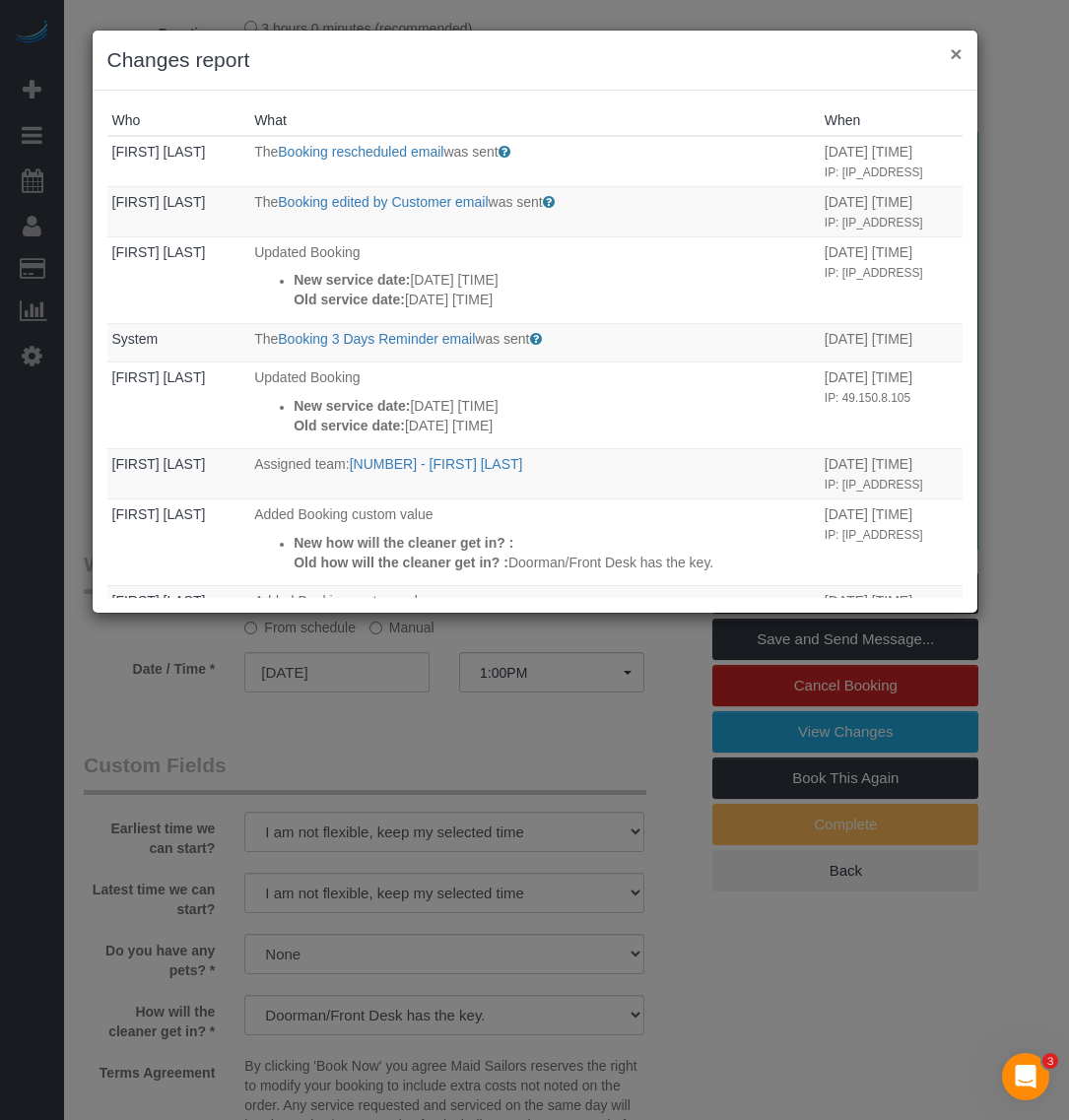 click on "×" at bounding box center [956, 53] 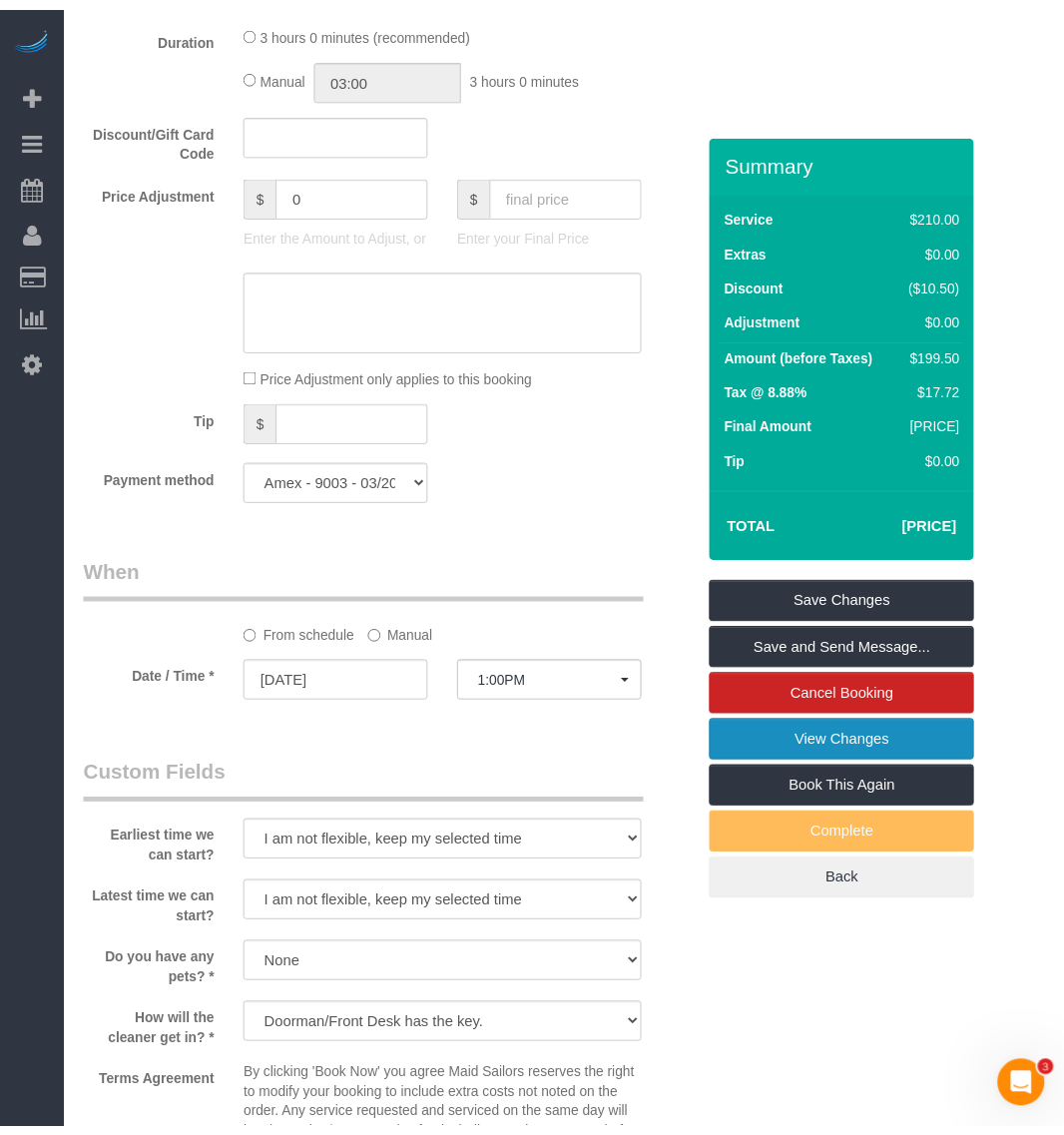 scroll, scrollTop: 1123, scrollLeft: 0, axis: vertical 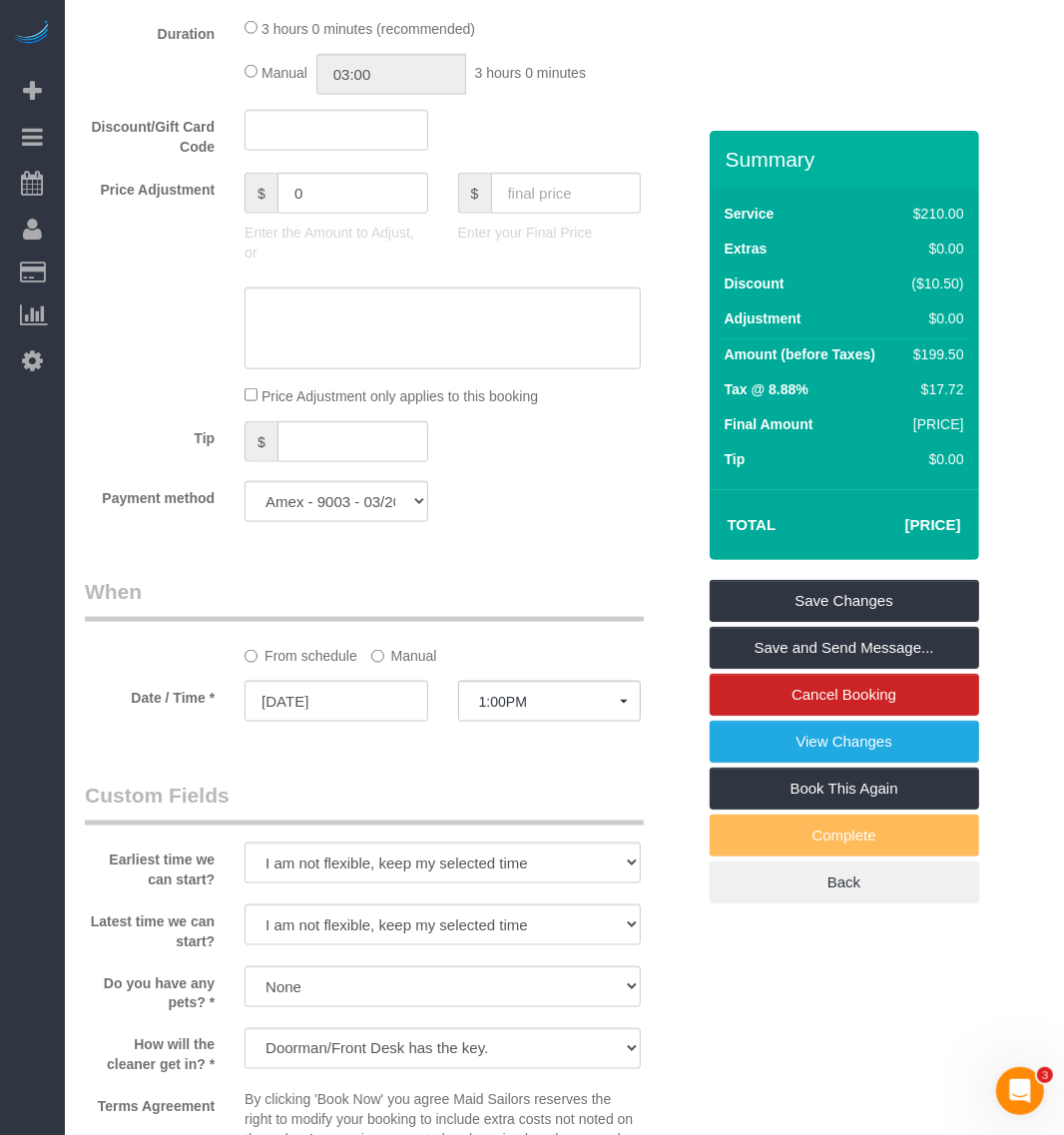 click on "Payment method
Amex - 9003 - 03/2028 (Default) Add Credit Card ─────────────── Cash Check Paypal" 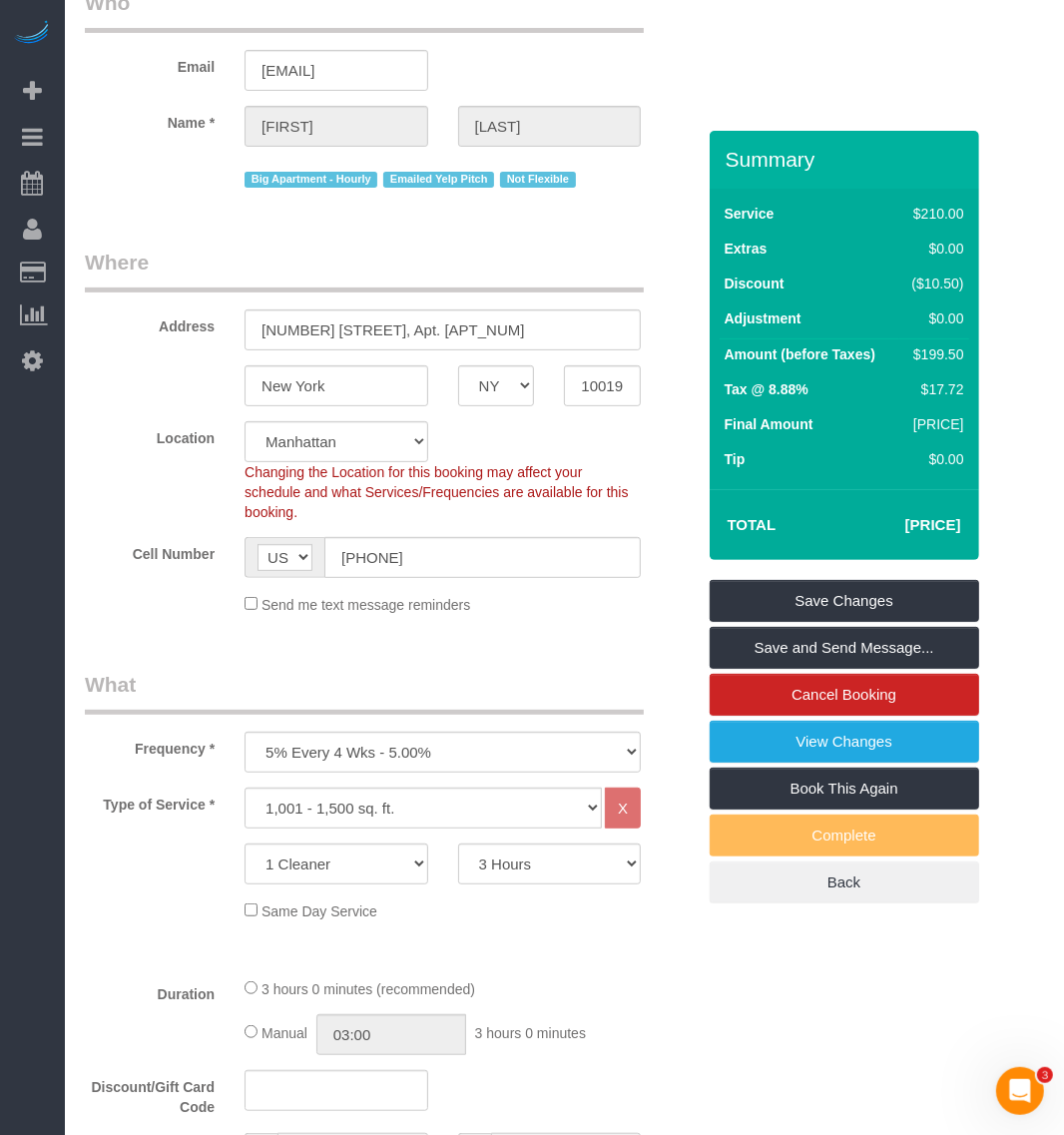 scroll, scrollTop: 58, scrollLeft: 0, axis: vertical 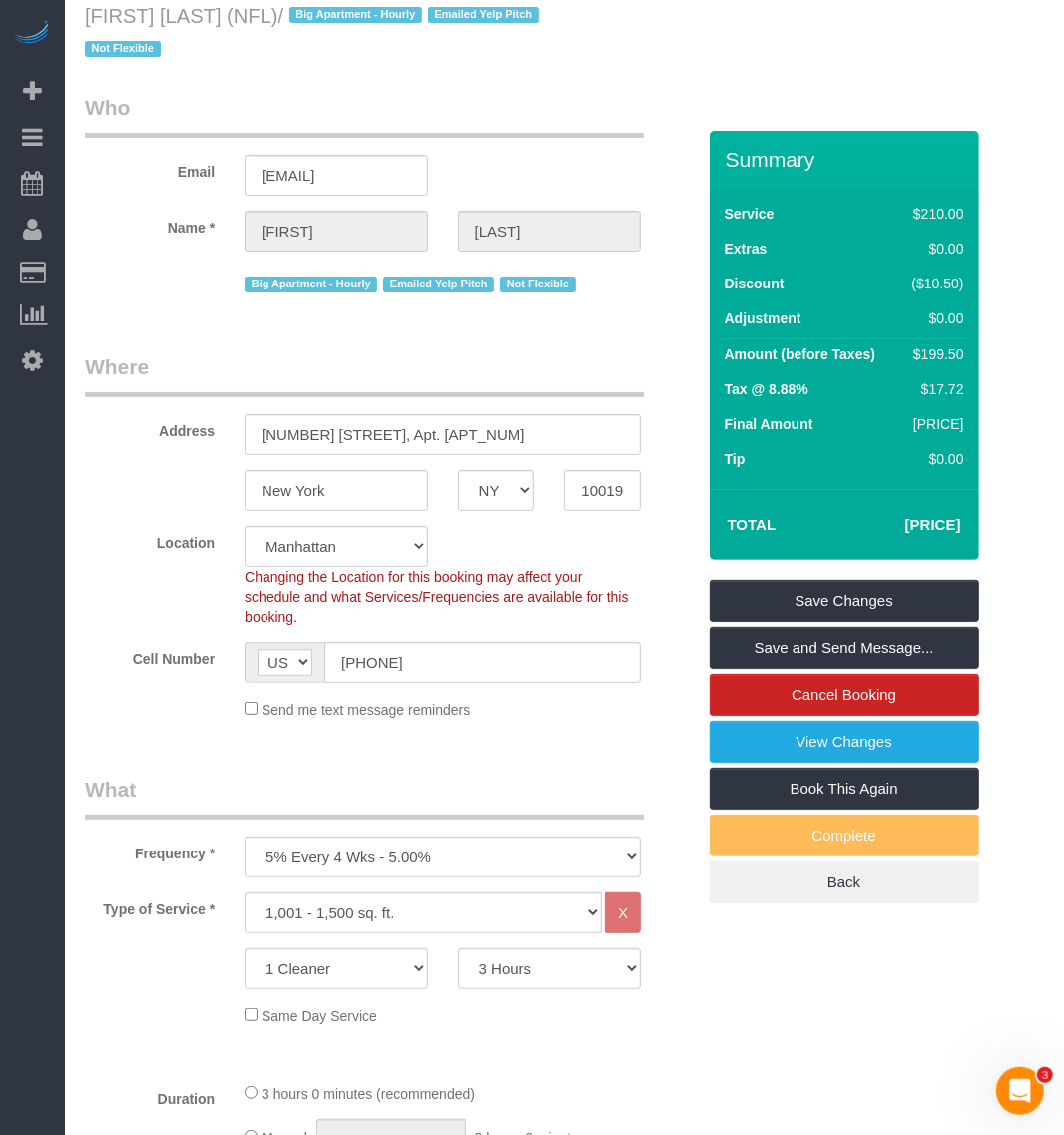 click on "Who
Email
tracy.perlman@nfl.com
Name *
Tracy
Perlman
Big Apartment - Hourly
Emailed Yelp Pitch
Not Flexible
Where
Address
345 West 58th Street, Apt. 2WX
New York
AK
AL
AR
AZ
CA
CO
CT
DC
DE
FL
GA
HI
IA
ID
IL
IN
KS
KY
LA
MA
MD
ME
MI
MN
MO" at bounding box center (389, 1691) 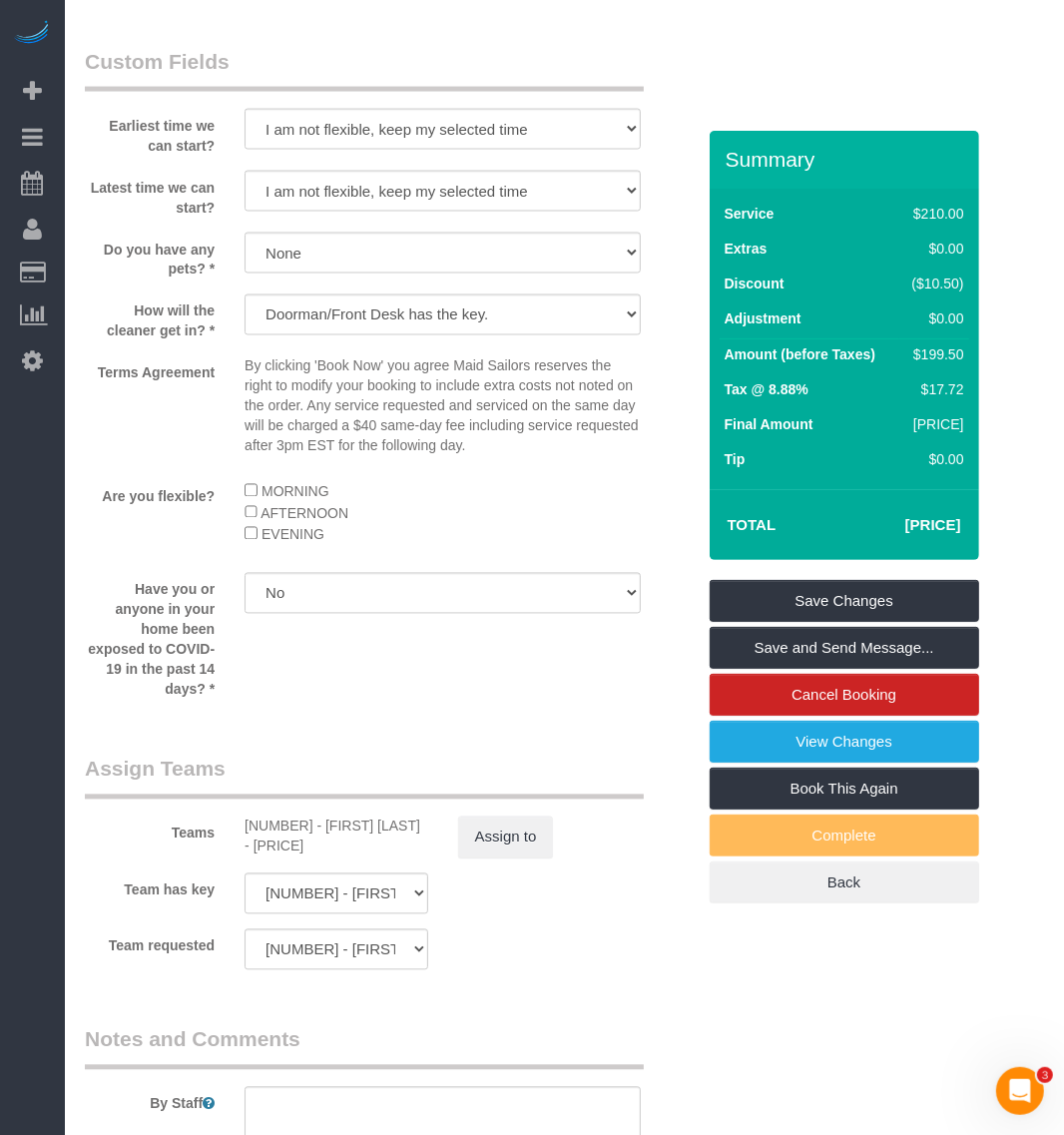 scroll, scrollTop: 1930, scrollLeft: 0, axis: vertical 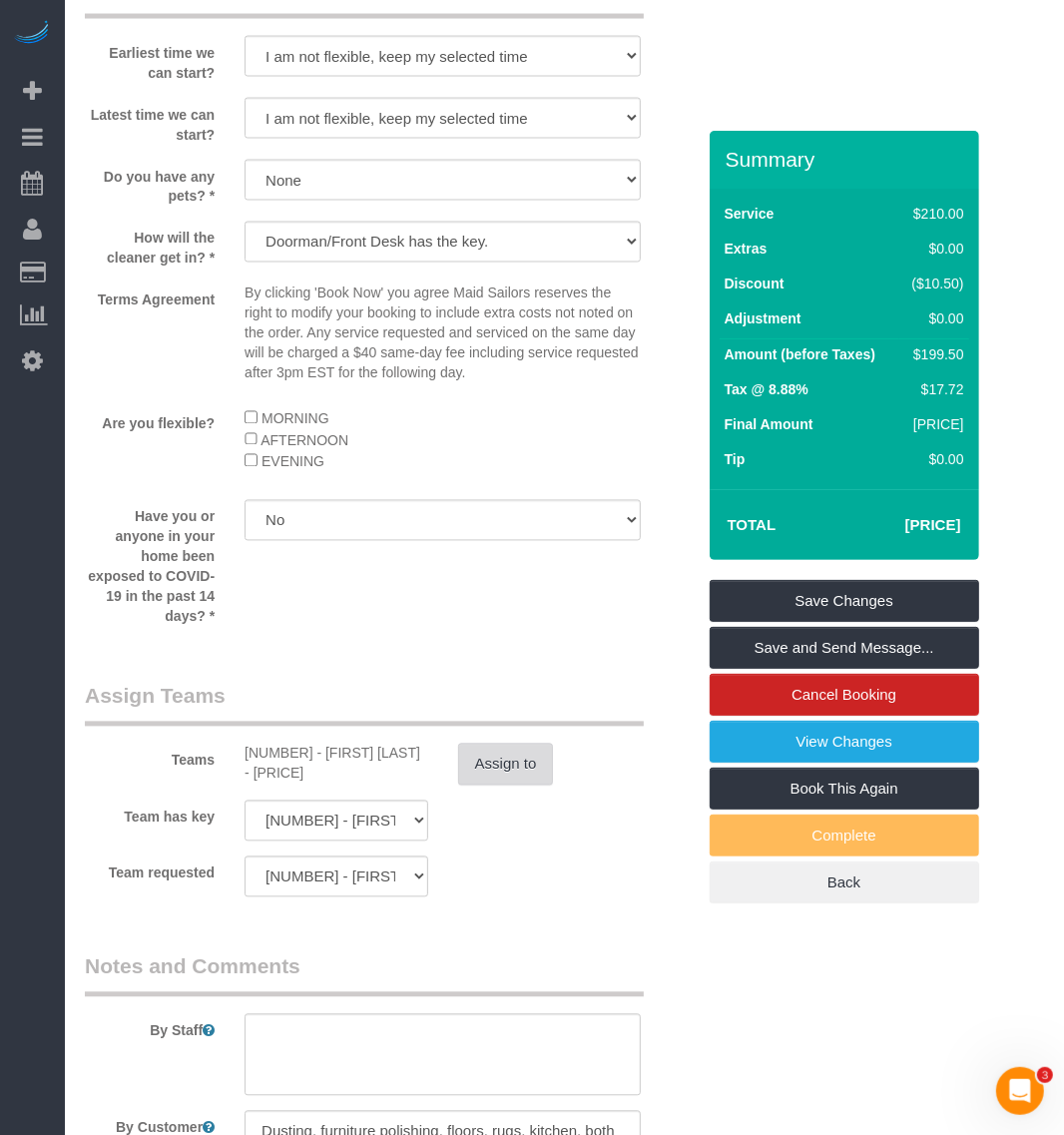 click on "Assign to" at bounding box center [506, 765] 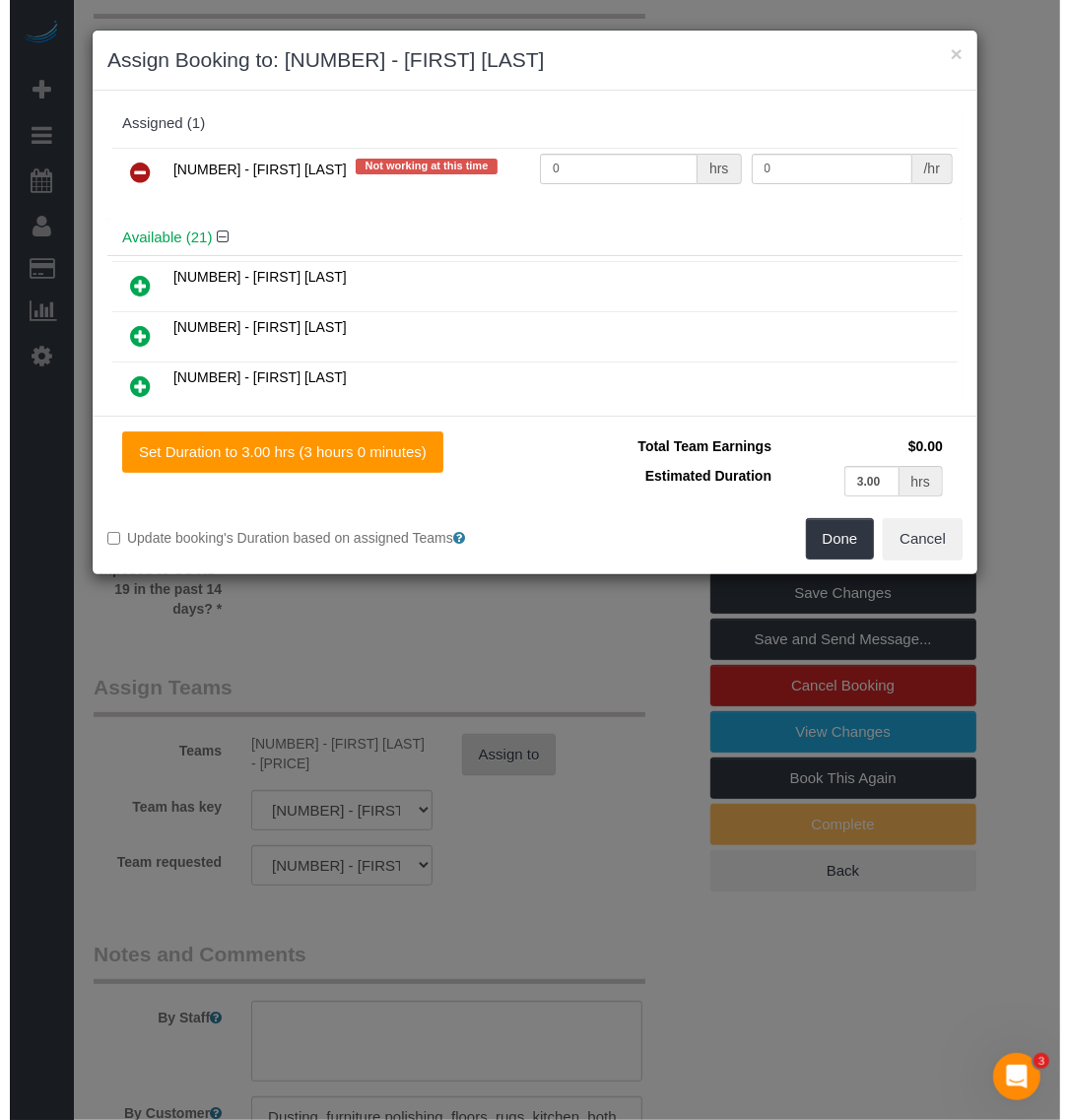 scroll, scrollTop: 1865, scrollLeft: 0, axis: vertical 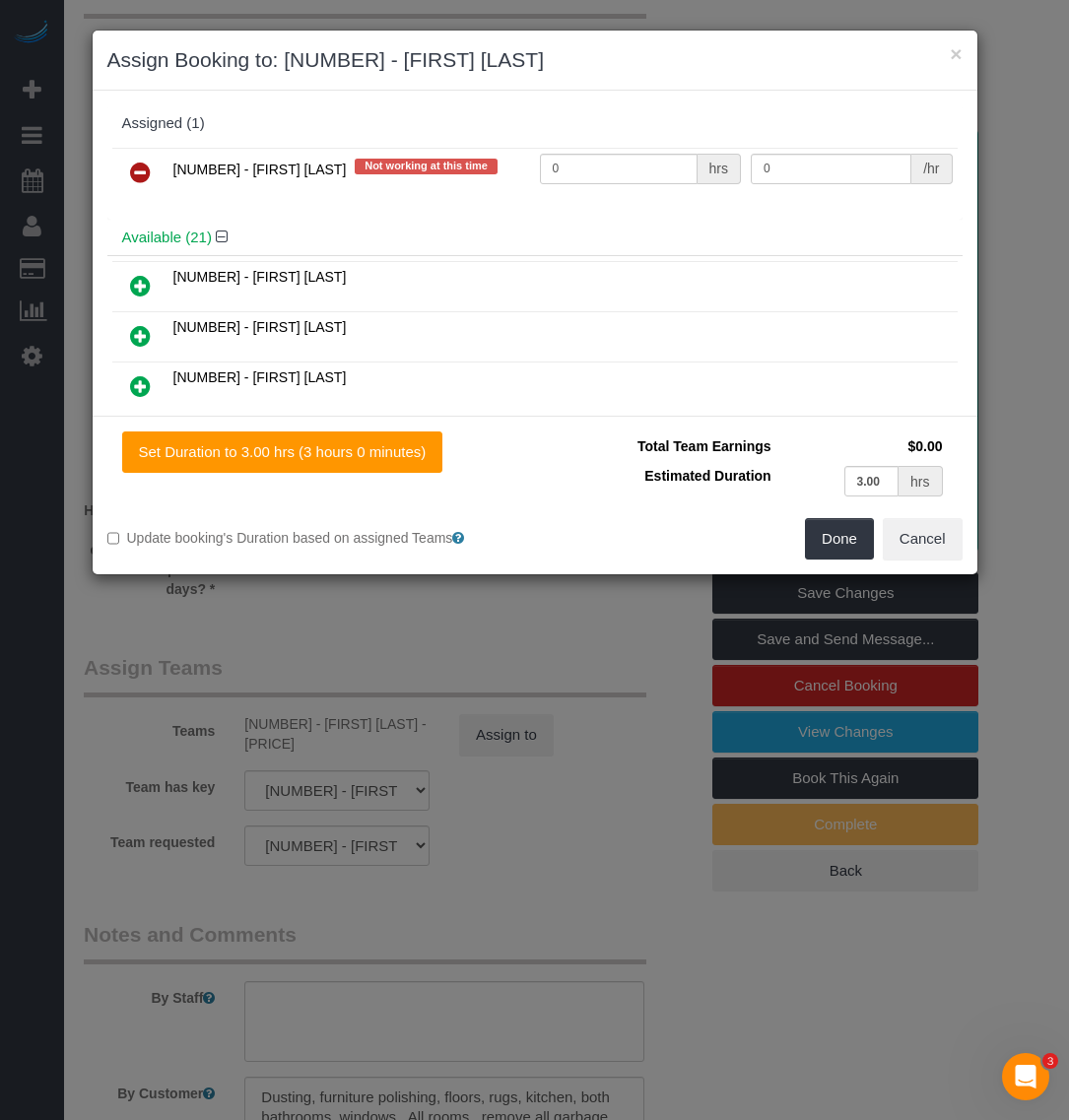click at bounding box center [140, 172] 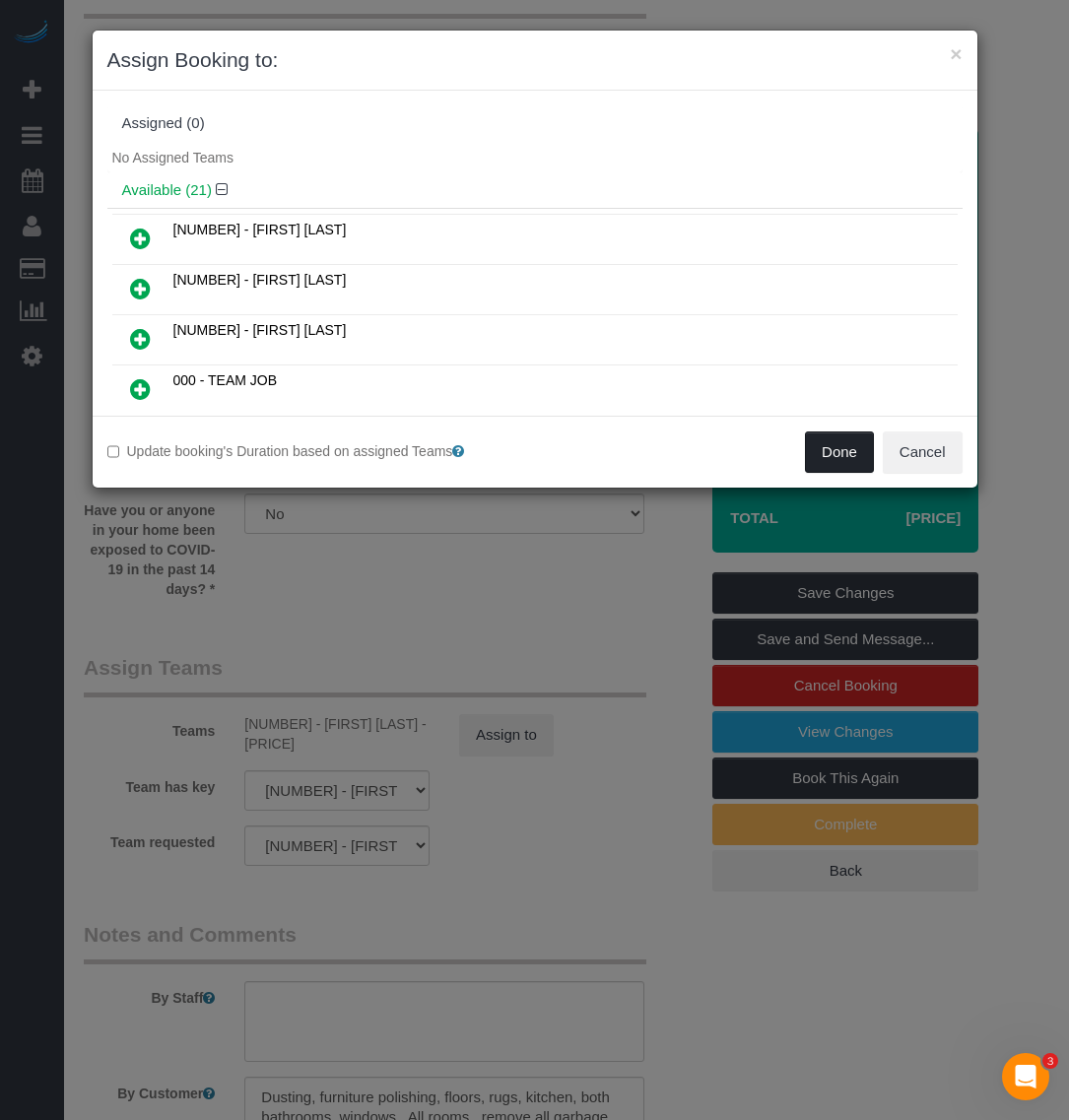 click on "Done" at bounding box center (839, 452) 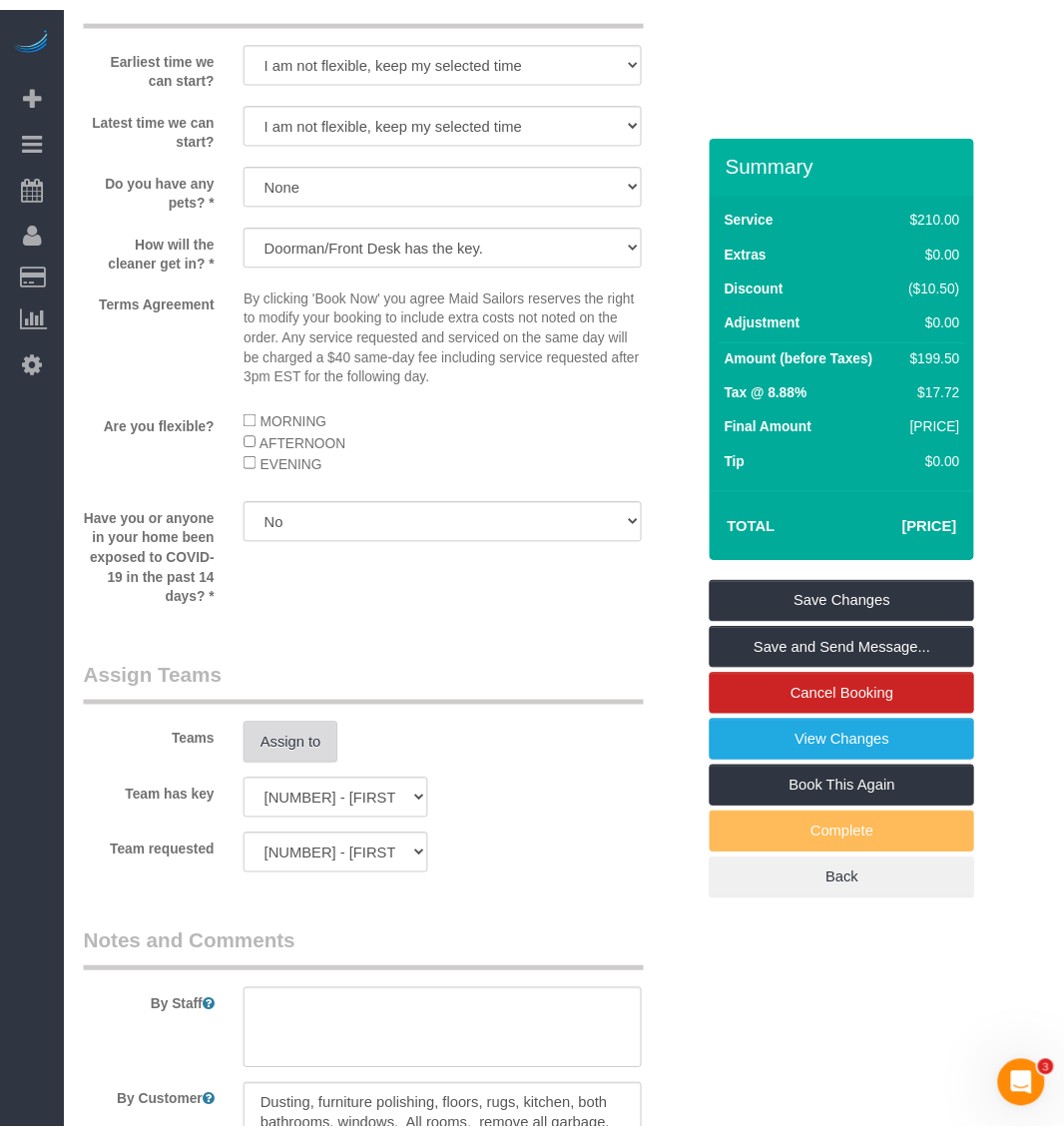 scroll, scrollTop: 1930, scrollLeft: 0, axis: vertical 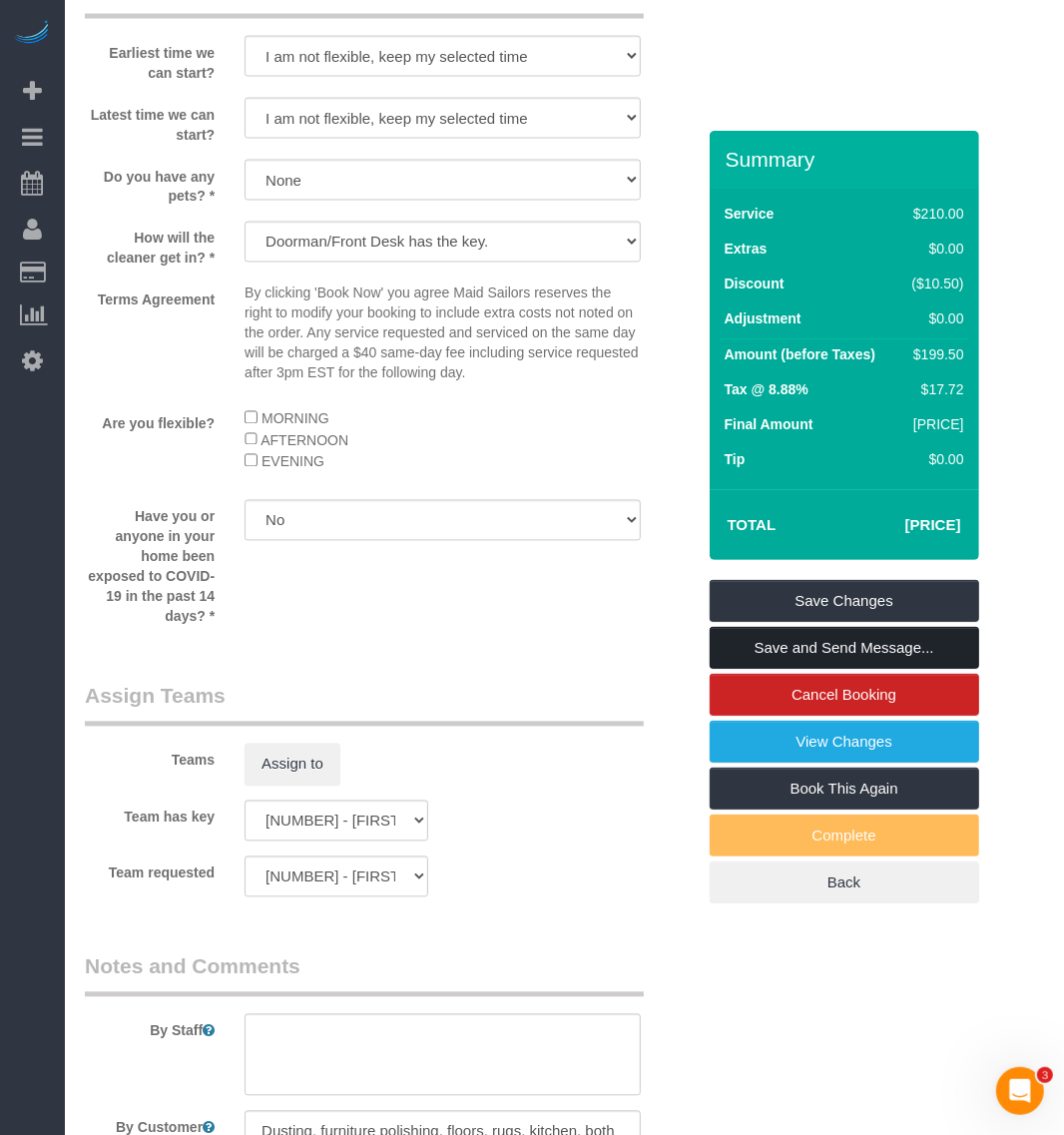 click on "Save and Send Message..." at bounding box center (844, 648) 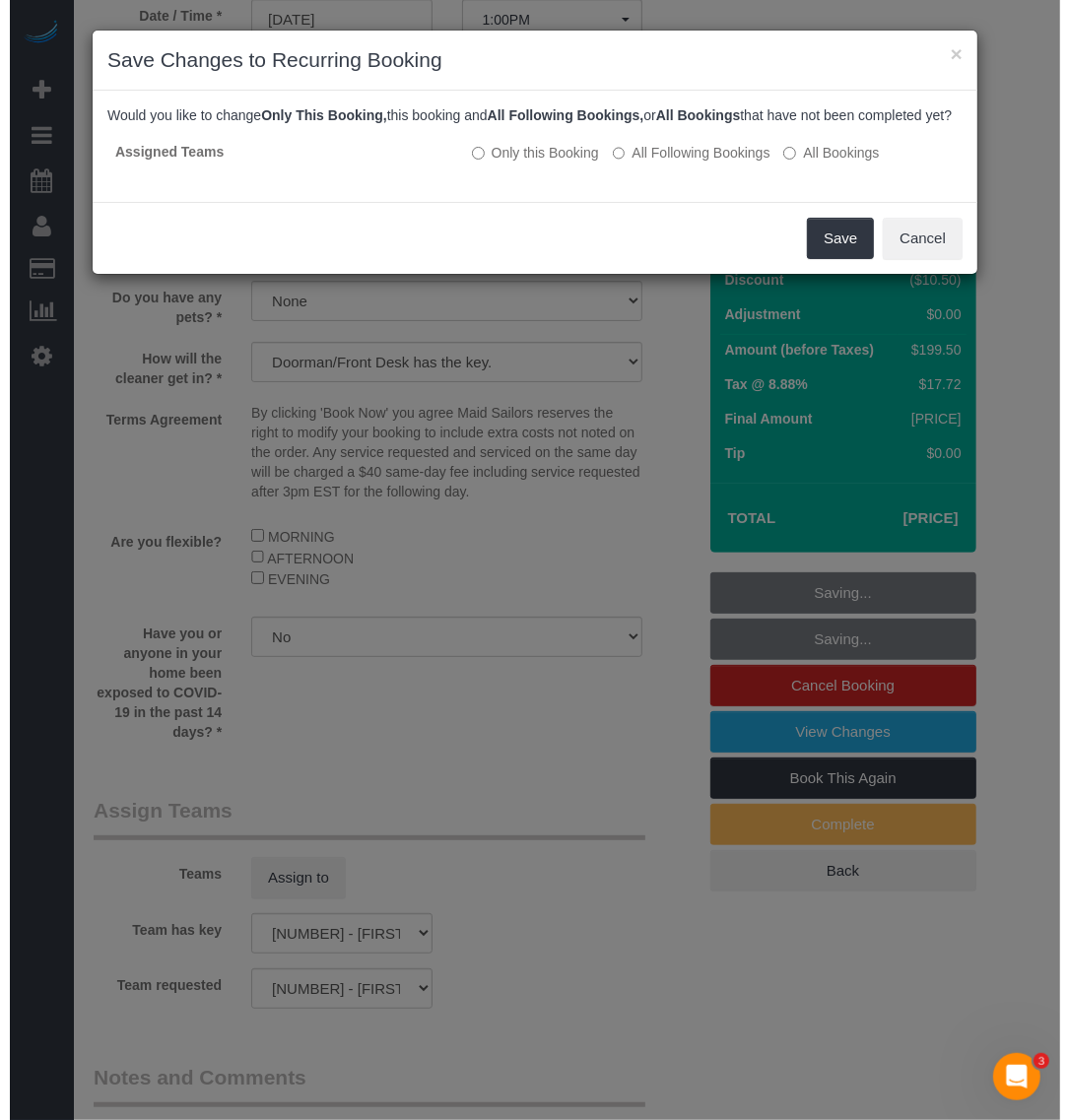 scroll, scrollTop: 1742, scrollLeft: 0, axis: vertical 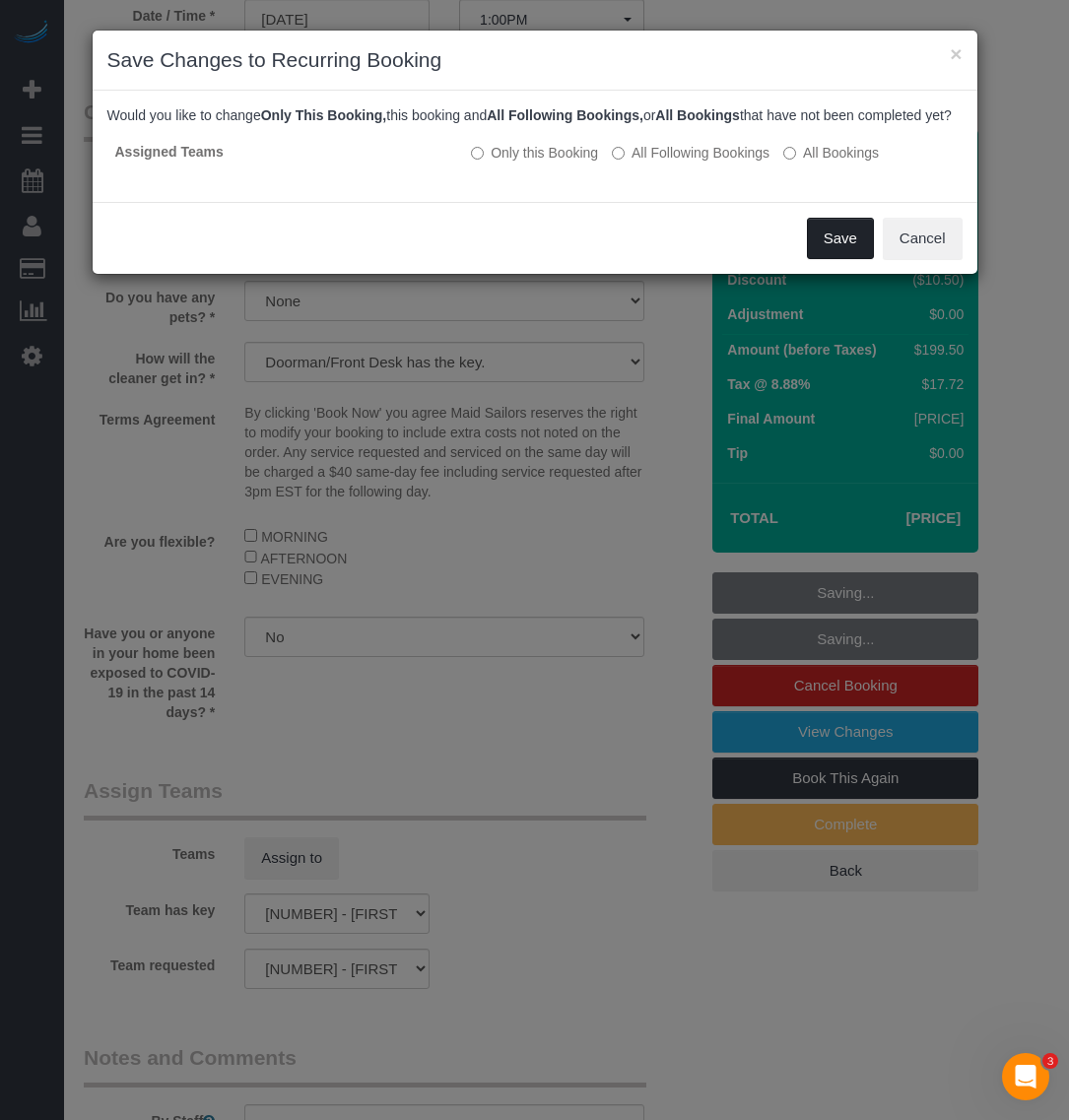 click on "Save" at bounding box center (840, 238) 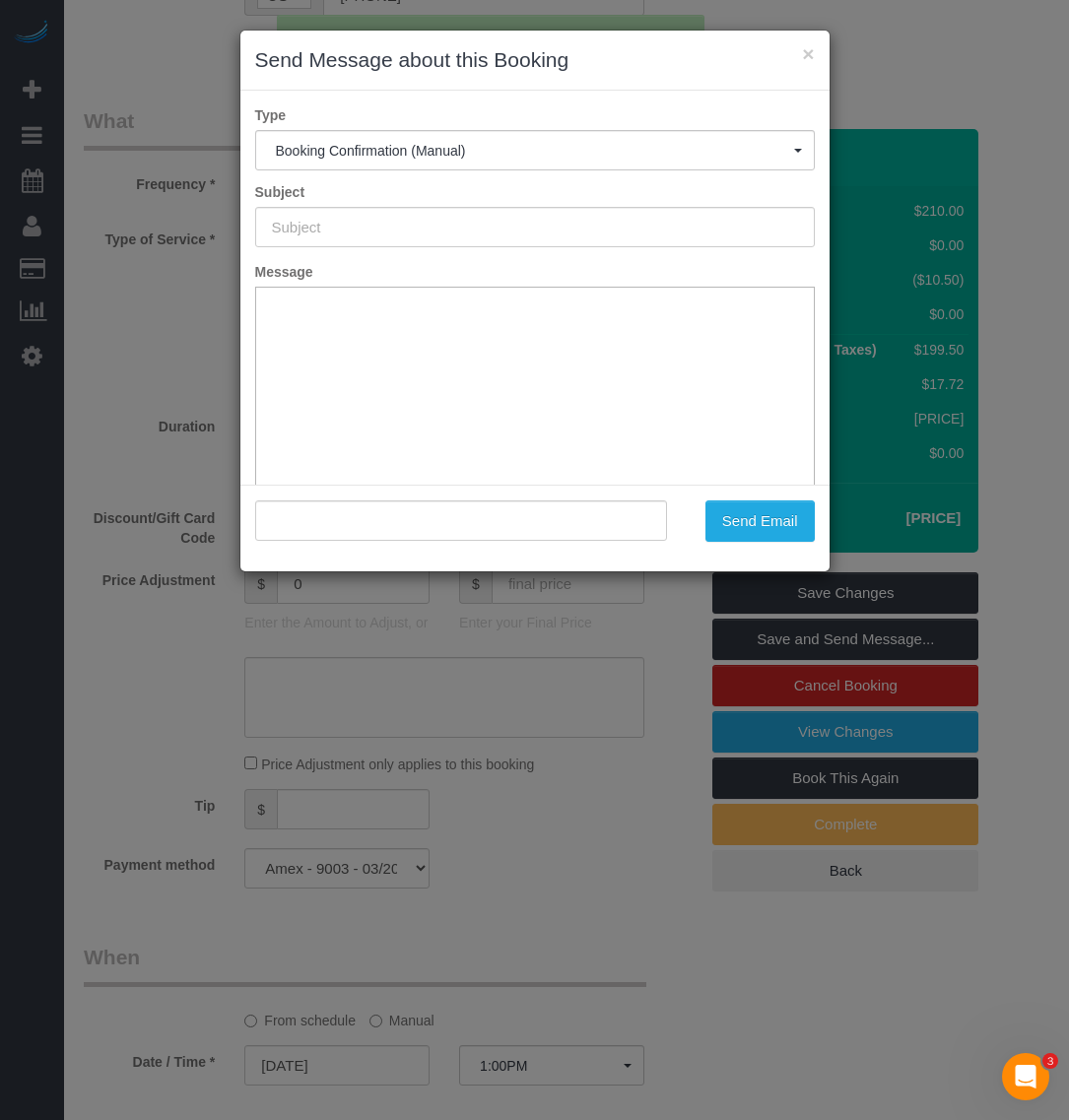 scroll, scrollTop: 653, scrollLeft: 0, axis: vertical 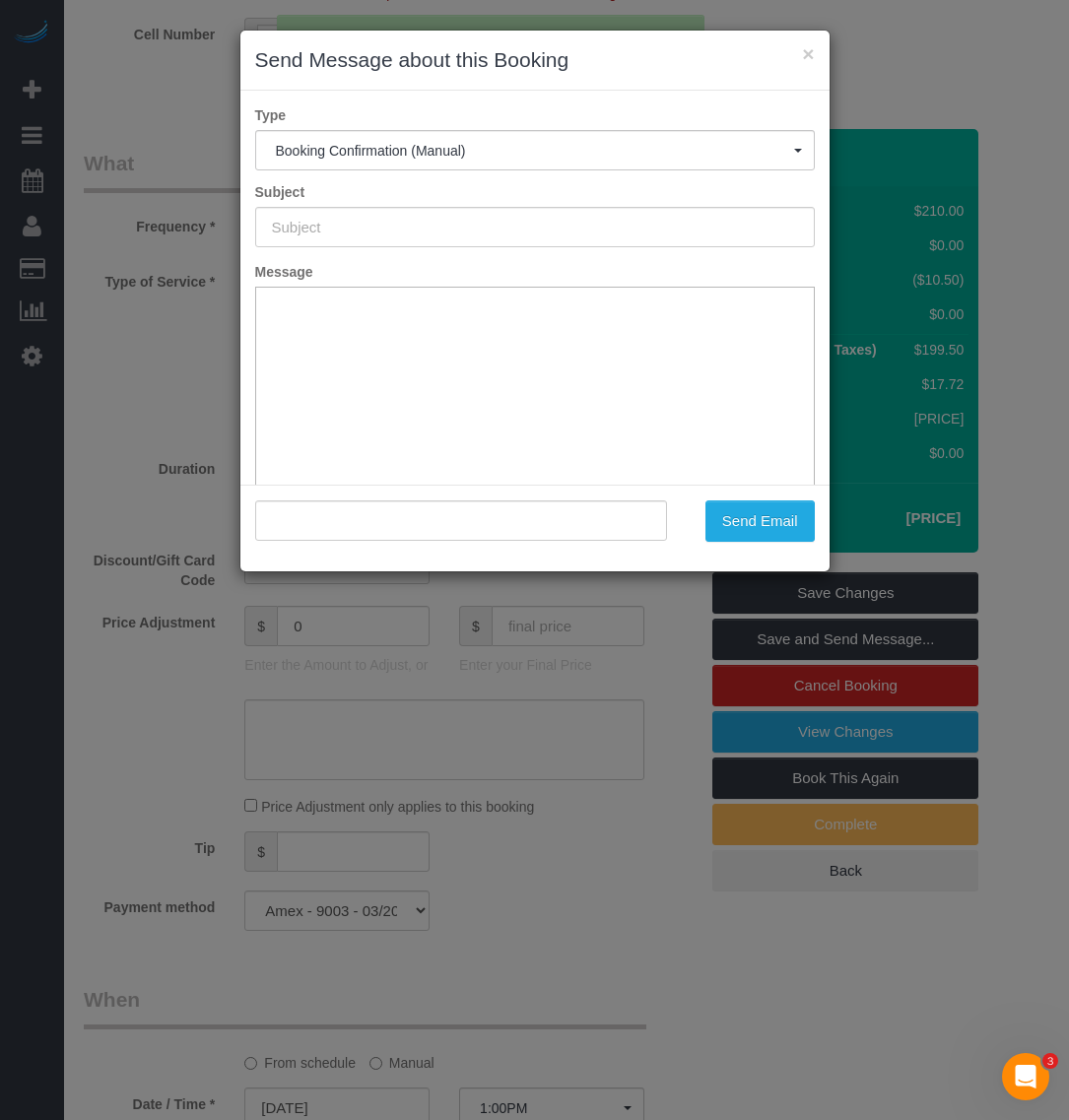 type on "Cleaning Confirmed for 08/17/2025 at 1:00pm" 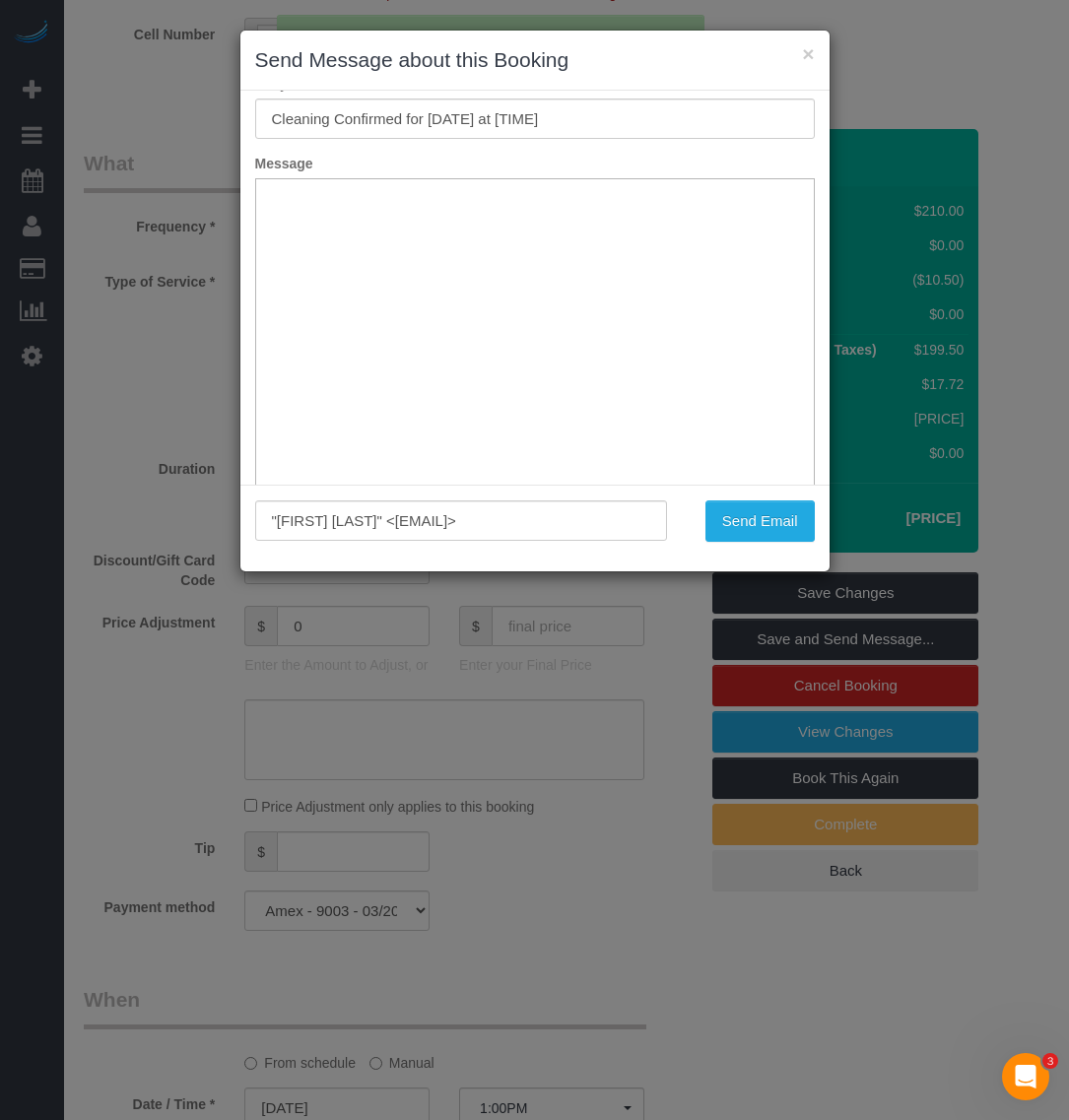 scroll, scrollTop: 123, scrollLeft: 0, axis: vertical 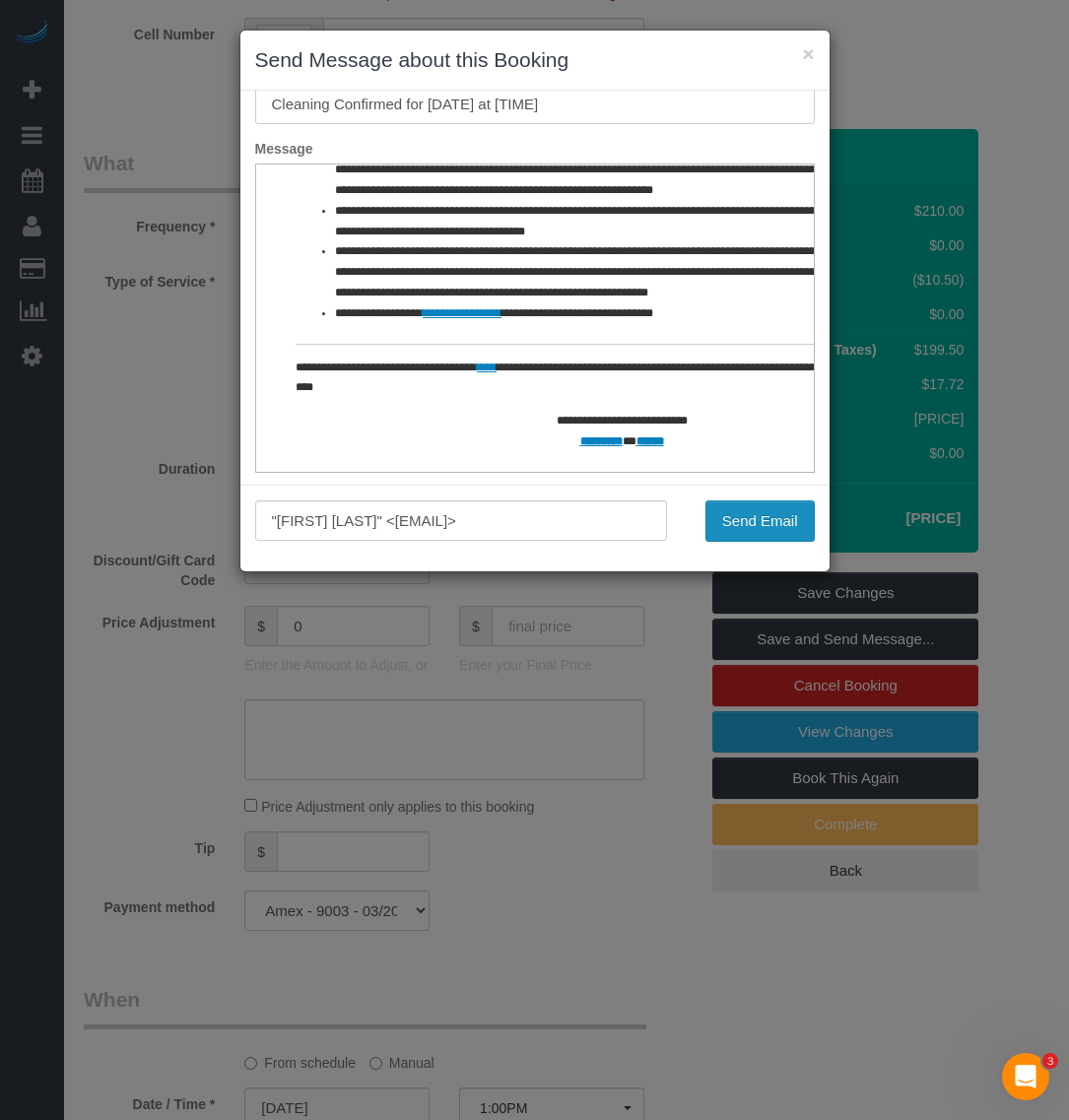 click on "Send Email" at bounding box center (760, 521) 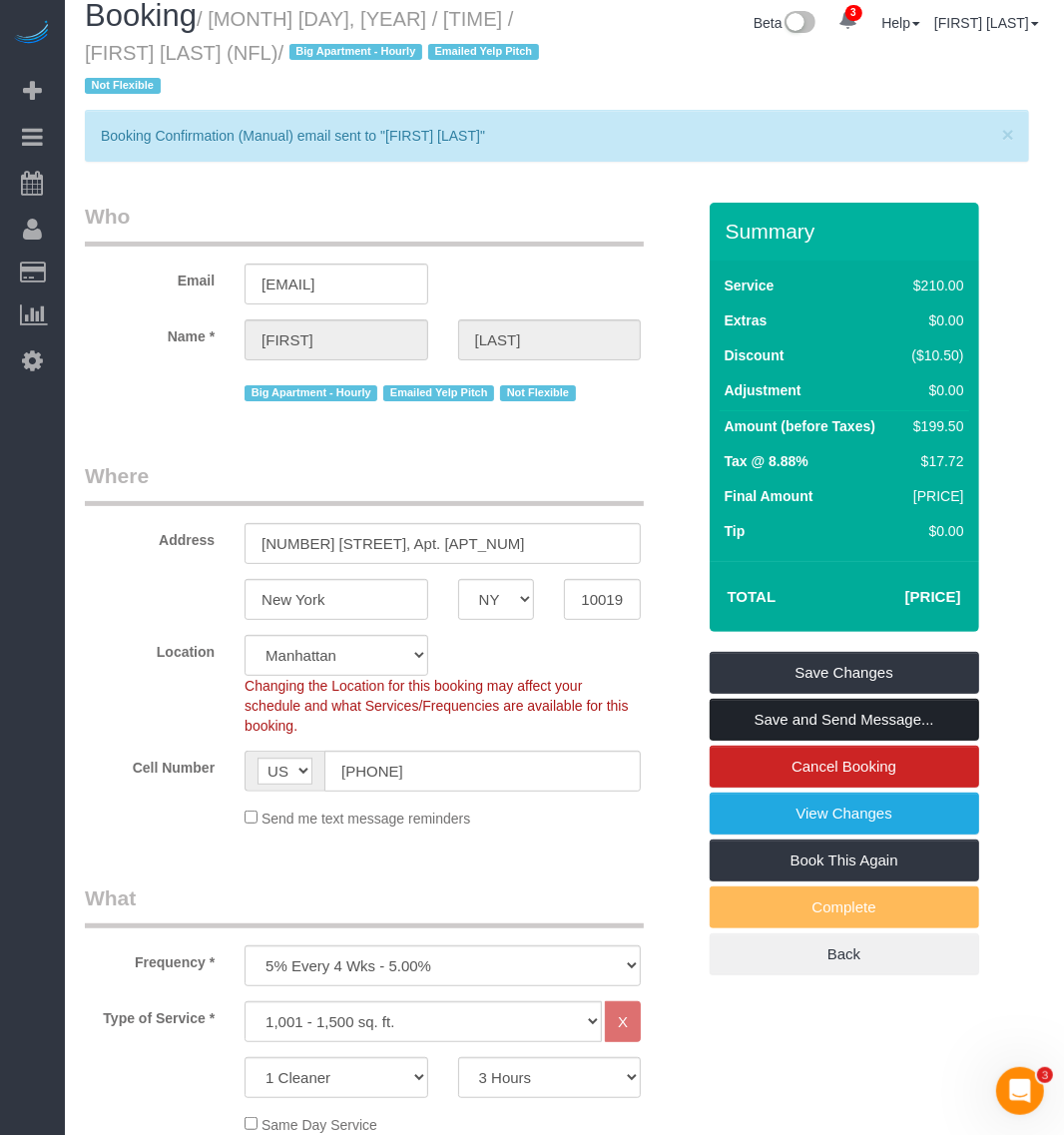 scroll, scrollTop: 0, scrollLeft: 0, axis: both 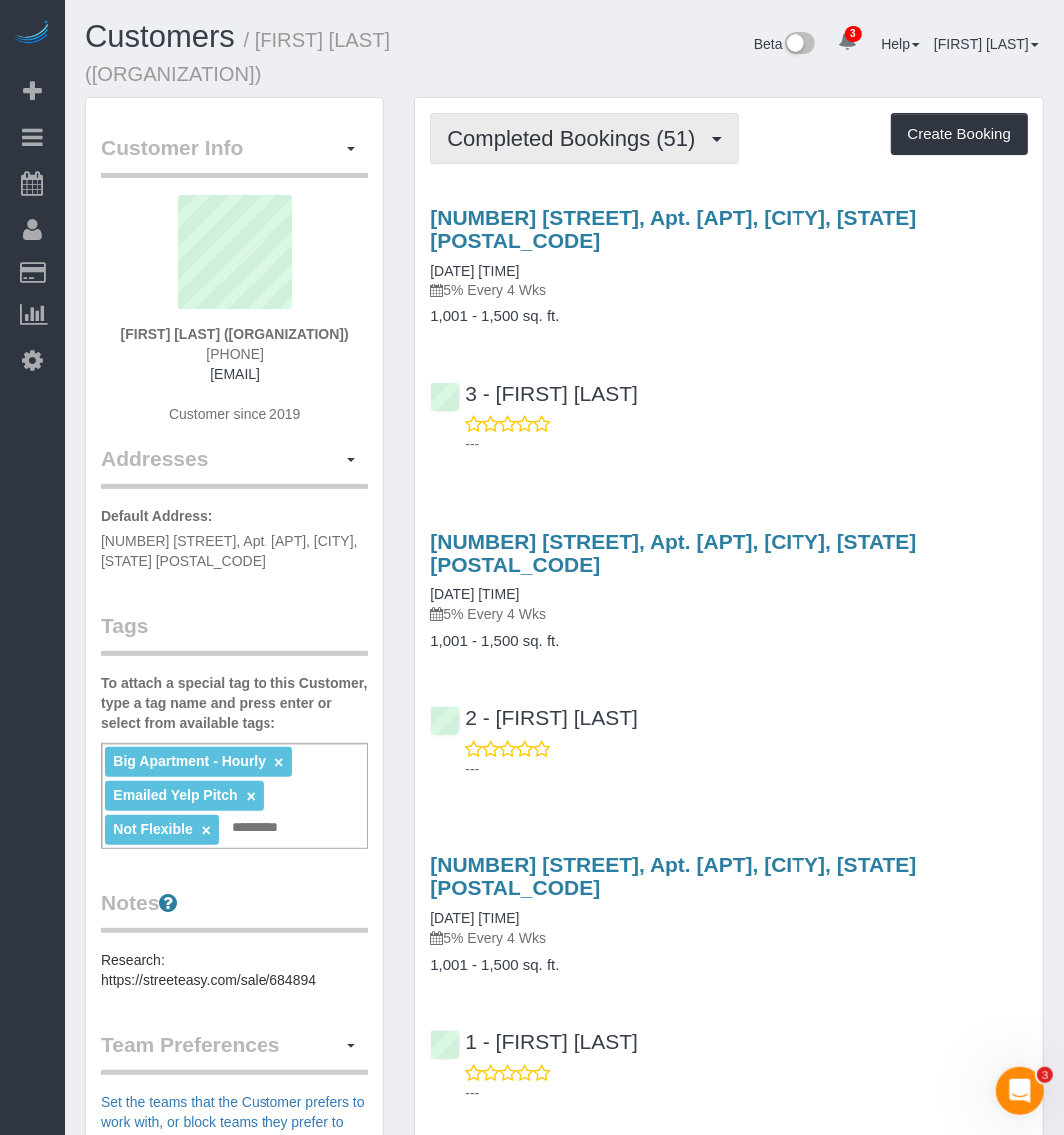 click on "Completed Bookings (51)" at bounding box center [584, 138] 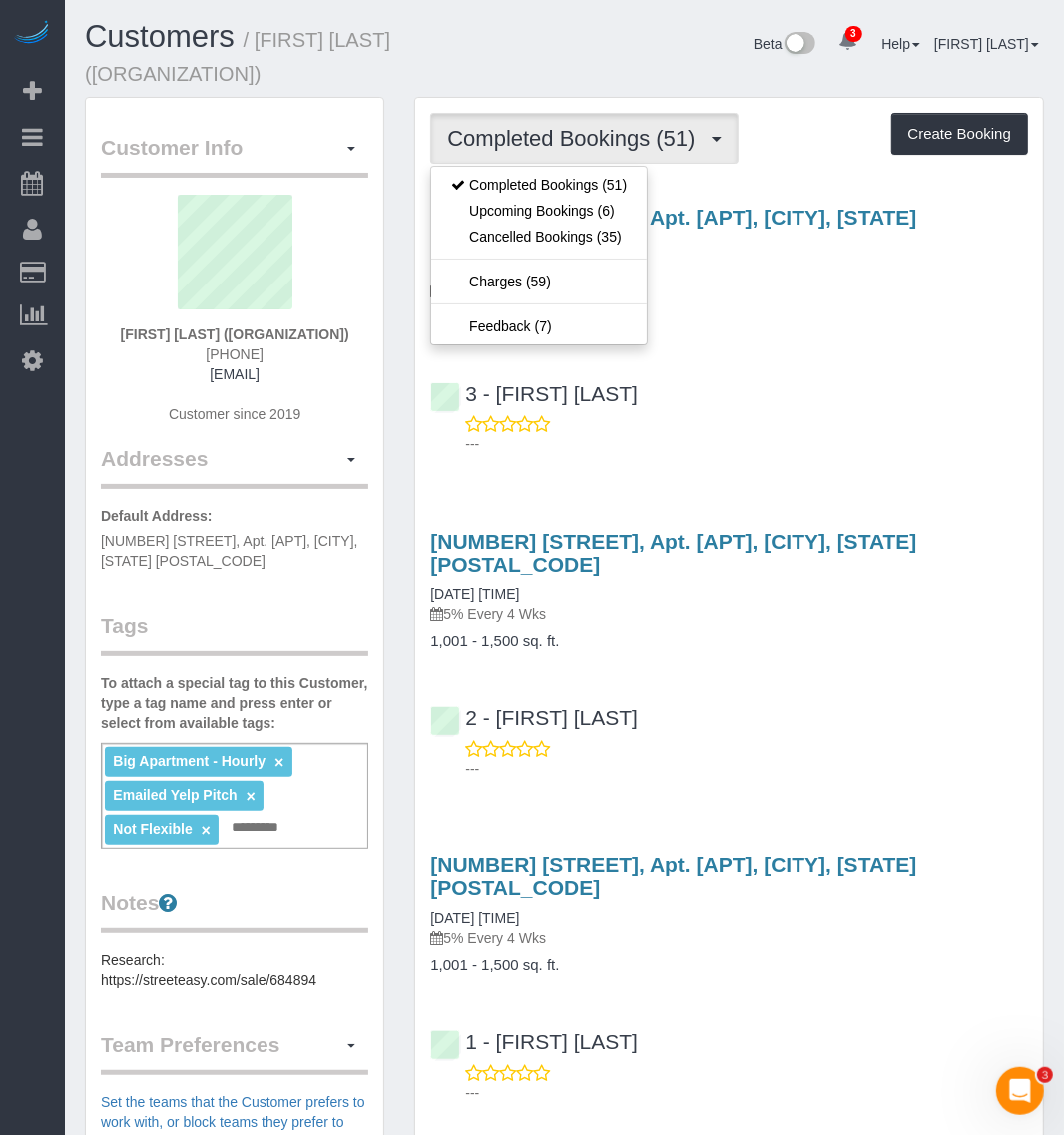 click on "3 - Martha Chicaiza
---" at bounding box center [729, 410] 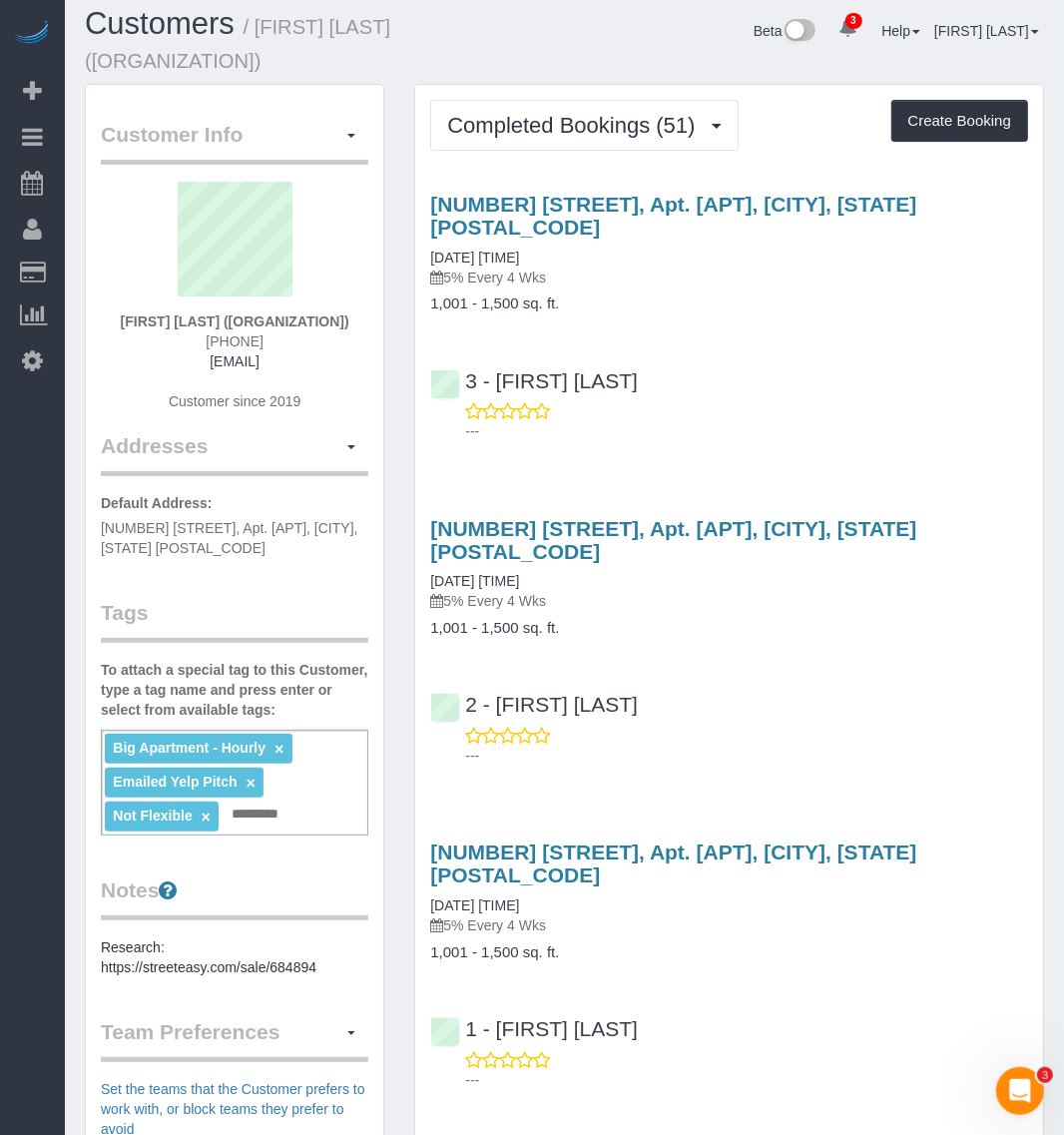 scroll, scrollTop: 0, scrollLeft: 0, axis: both 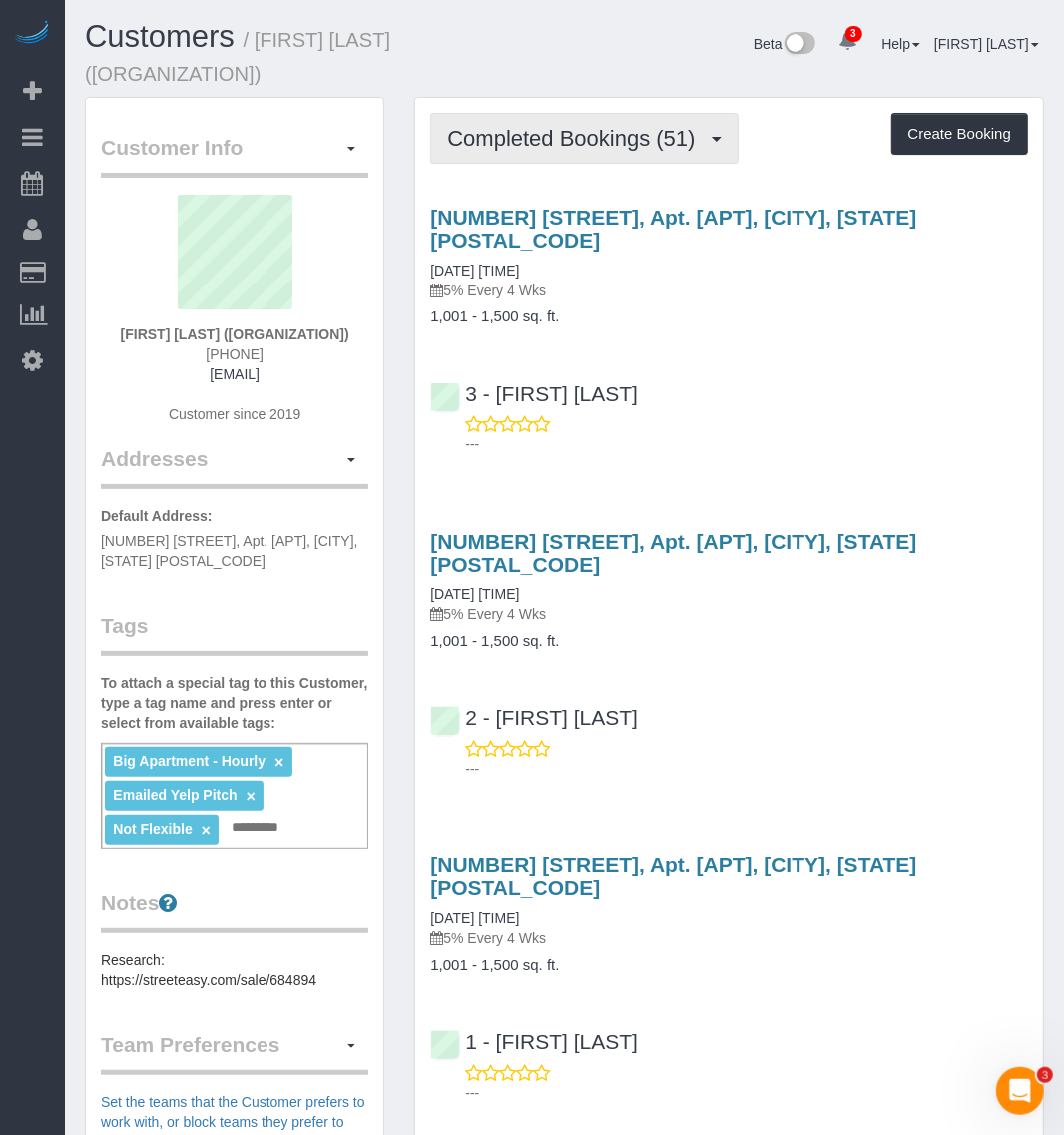 click on "Completed Bookings (51)" at bounding box center (576, 138) 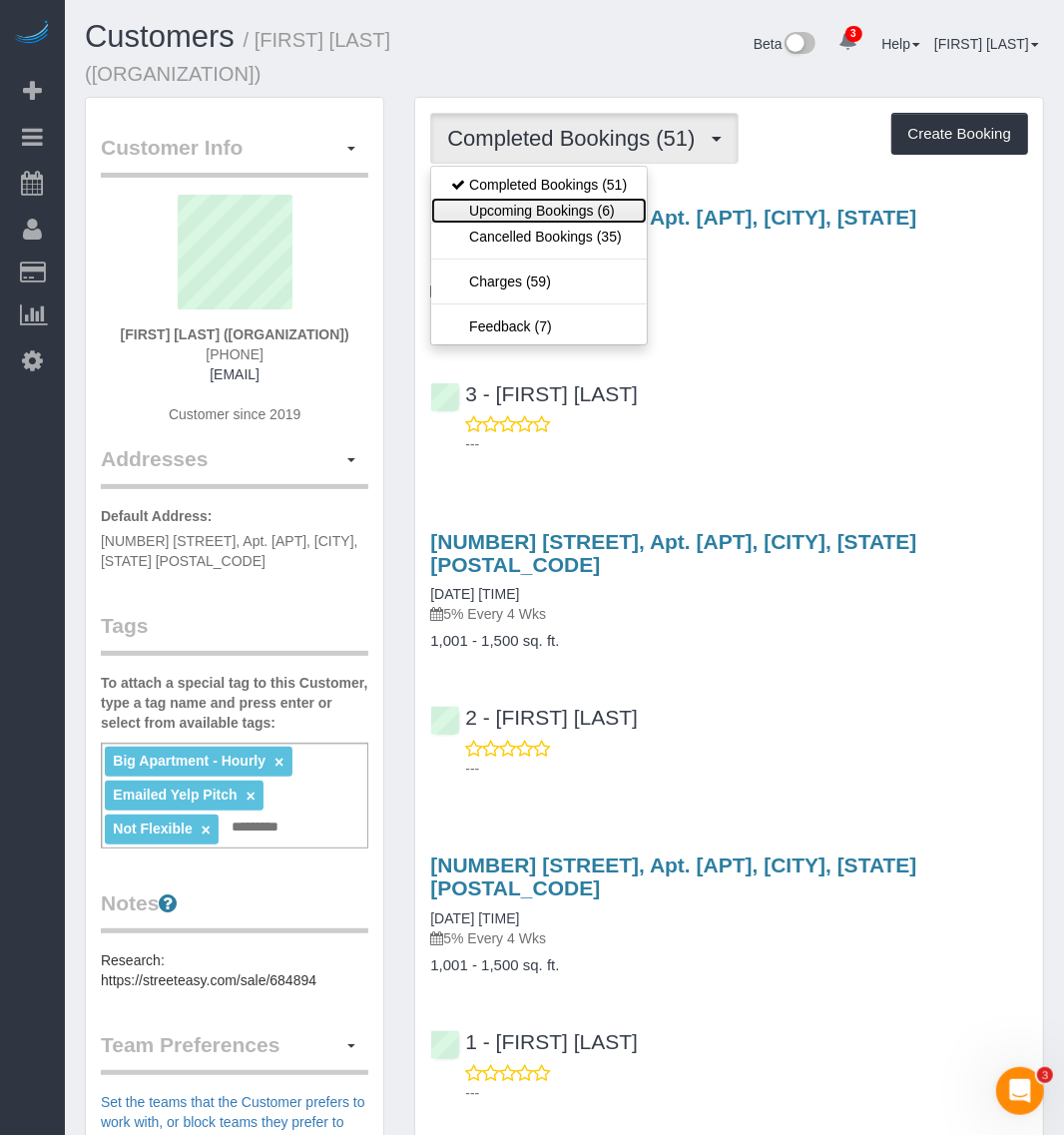 click on "Upcoming Bookings (6)" at bounding box center (539, 211) 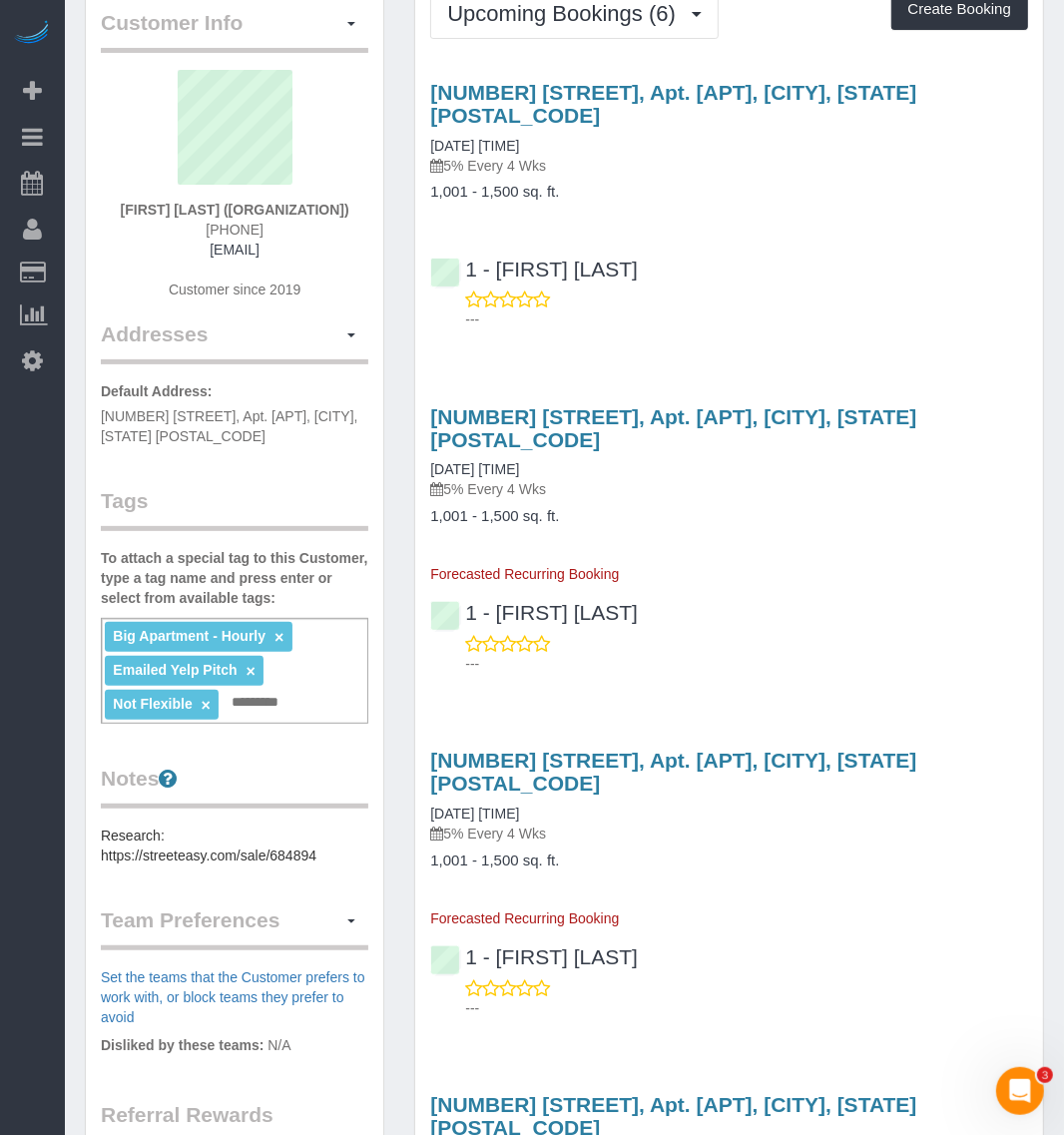 scroll, scrollTop: 0, scrollLeft: 0, axis: both 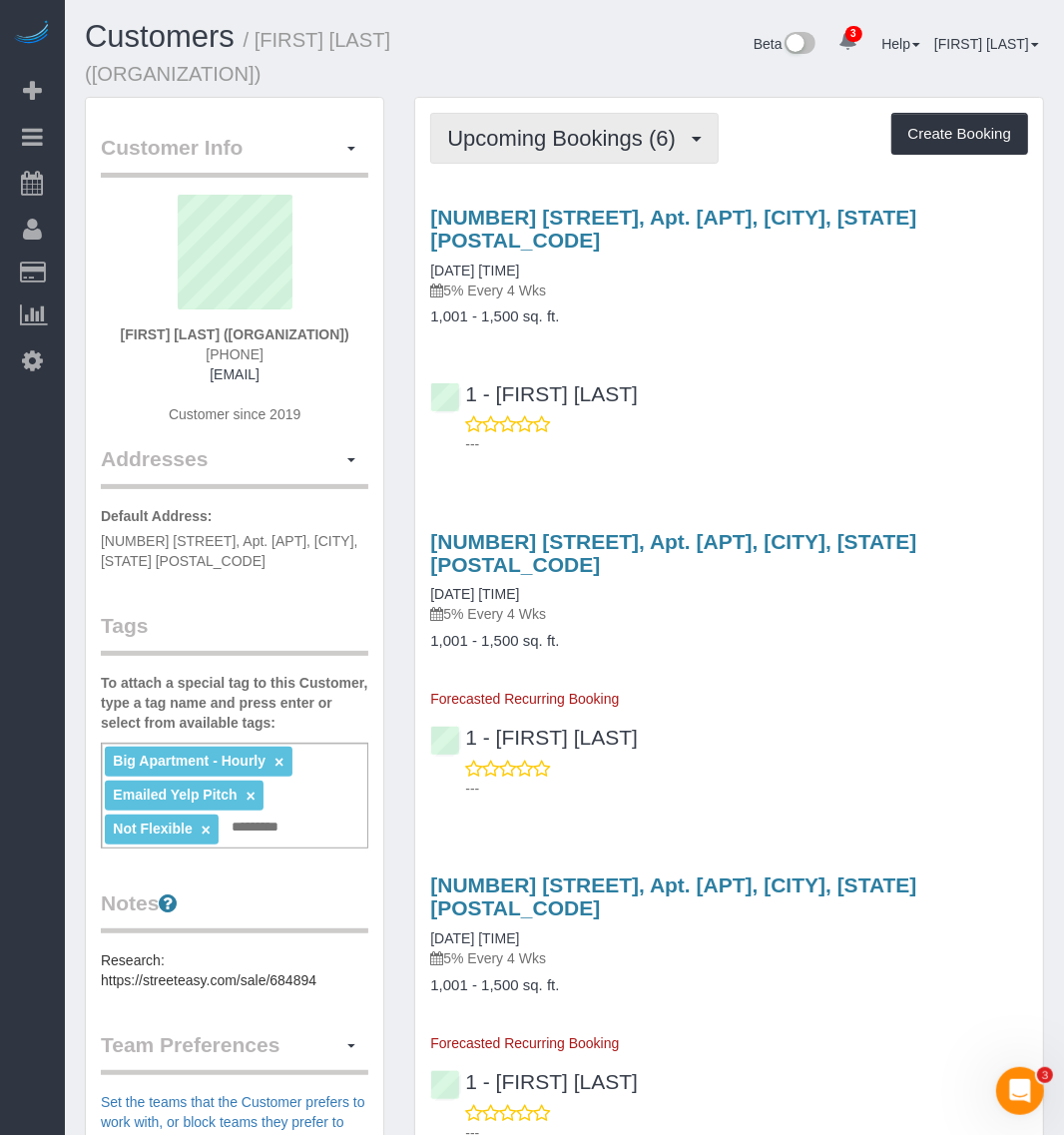 click on "Upcoming Bookings (6)" at bounding box center (566, 138) 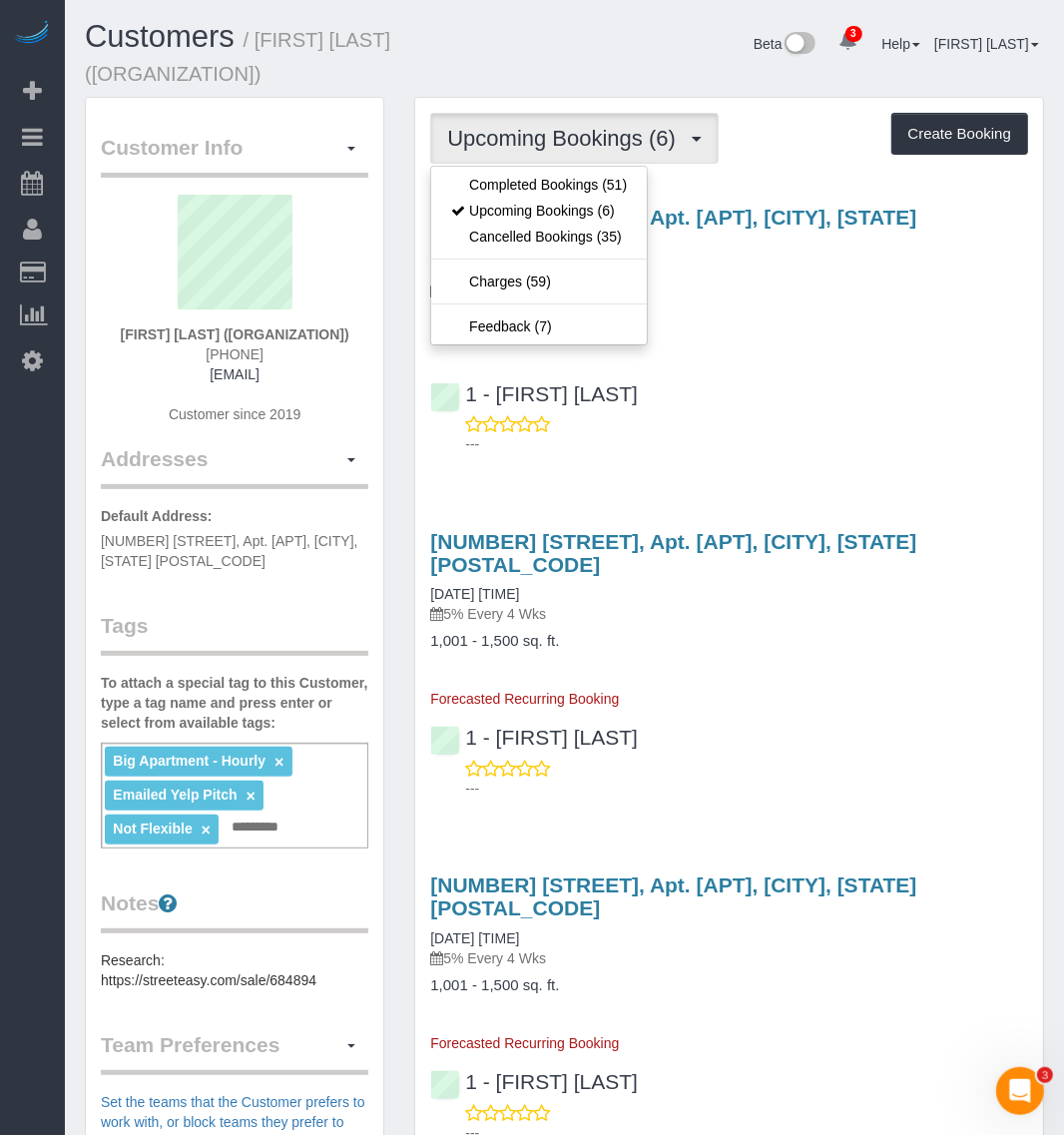 drag, startPoint x: 790, startPoint y: 256, endPoint x: 770, endPoint y: 217, distance: 43.829214 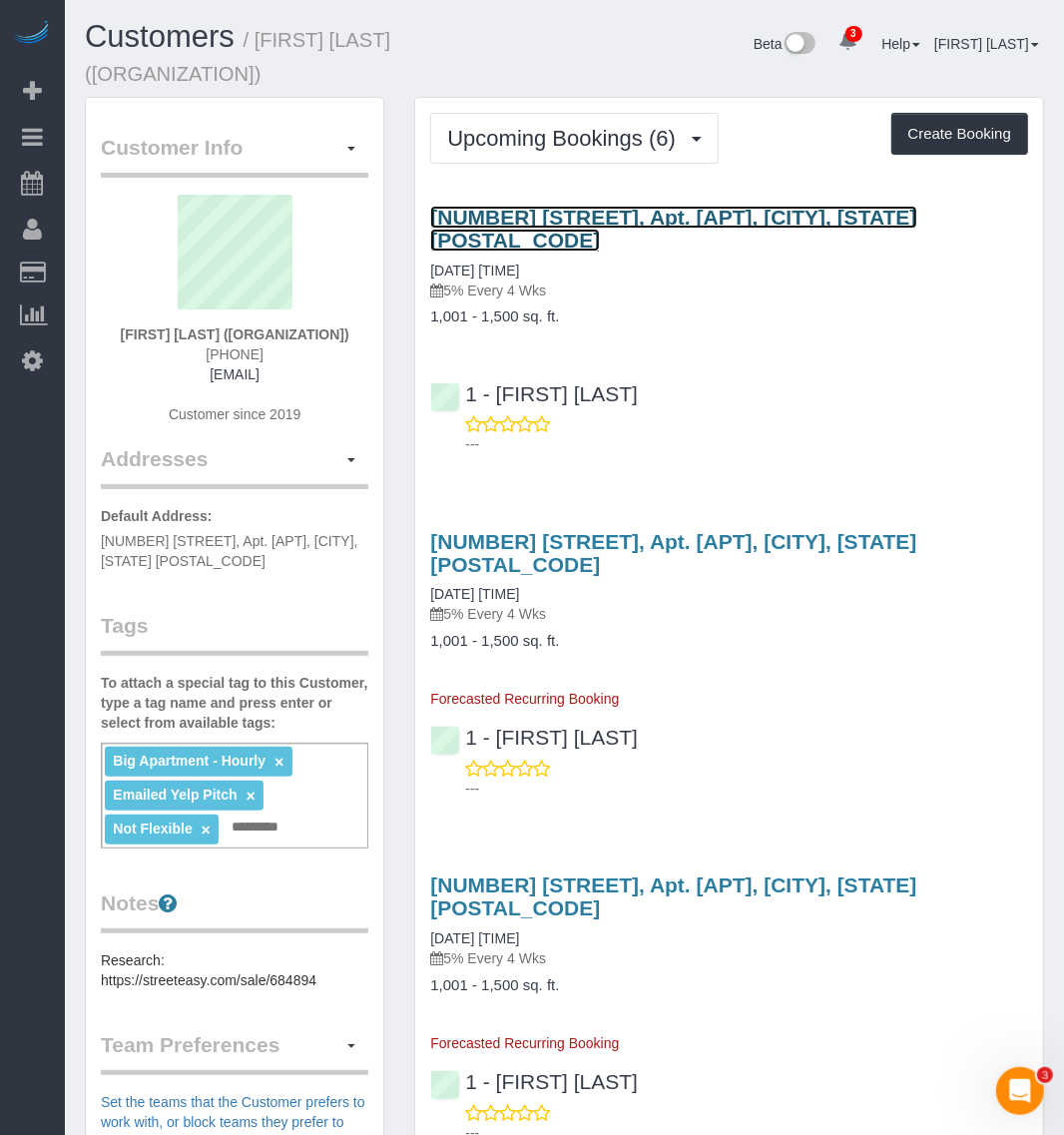 click on "345 West 58th Street, Apt. 2wx, New York, NY 10019" at bounding box center [673, 229] 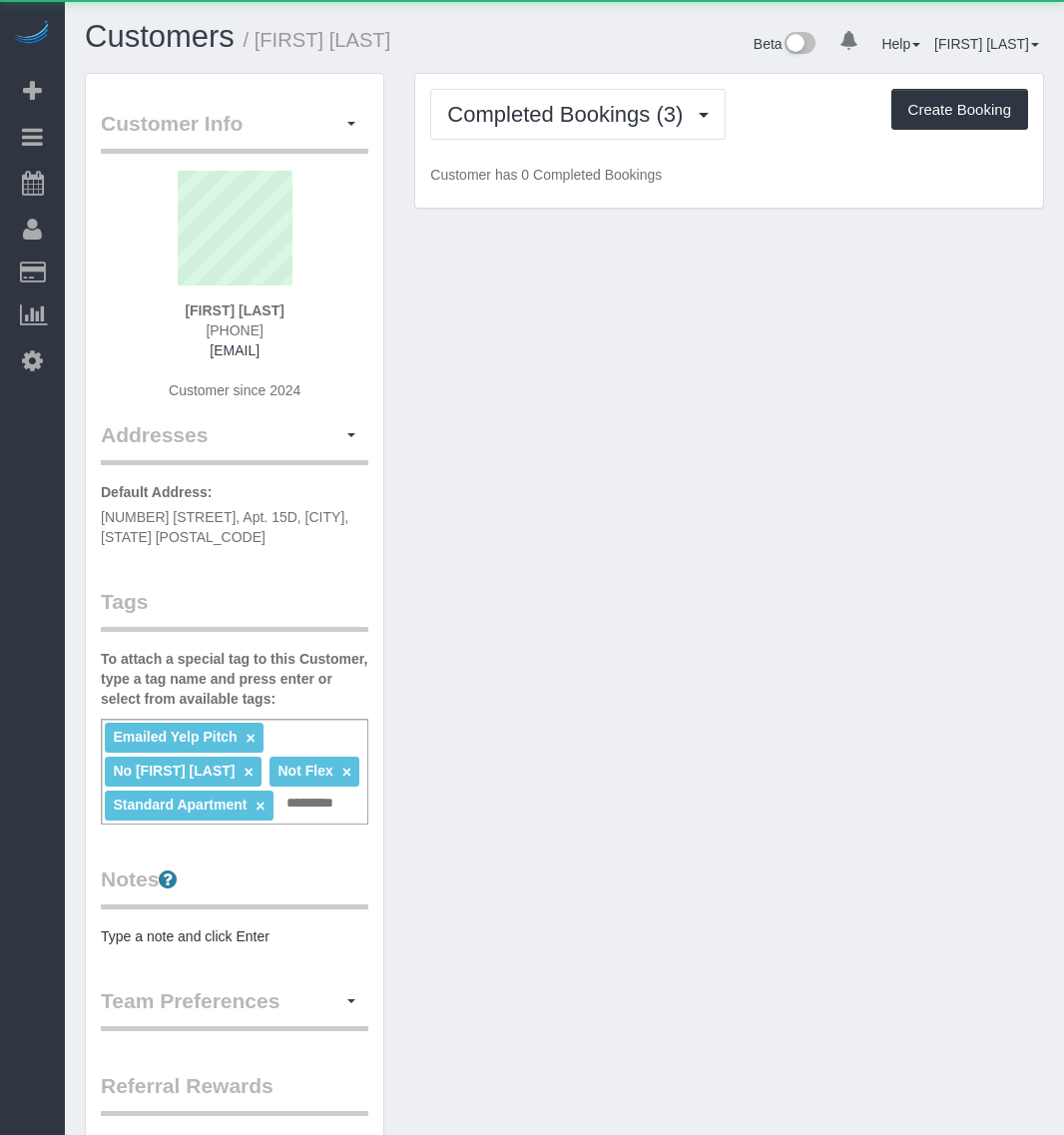 scroll, scrollTop: 0, scrollLeft: 0, axis: both 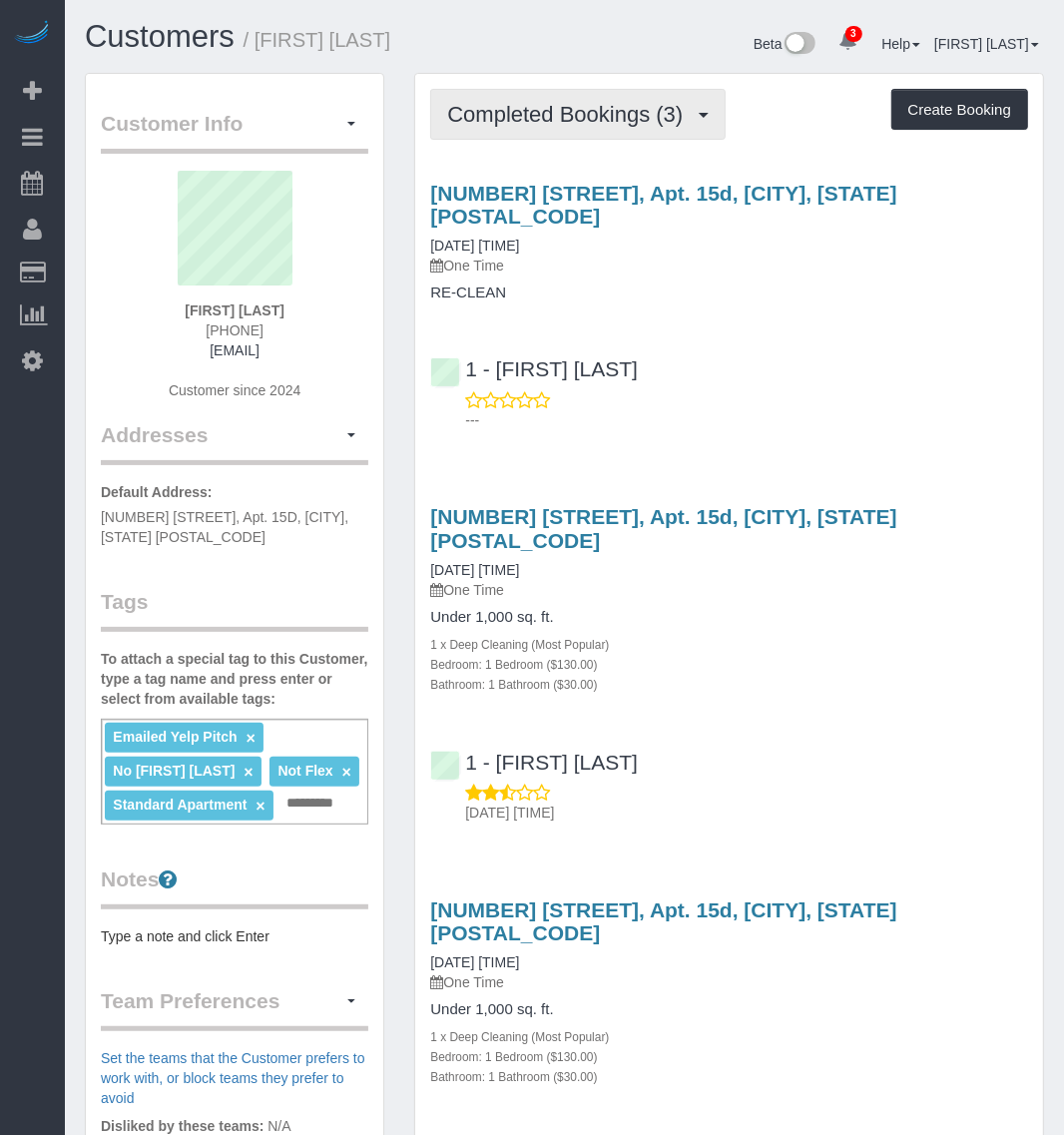 click on "Completed Bookings (3)" at bounding box center [570, 114] 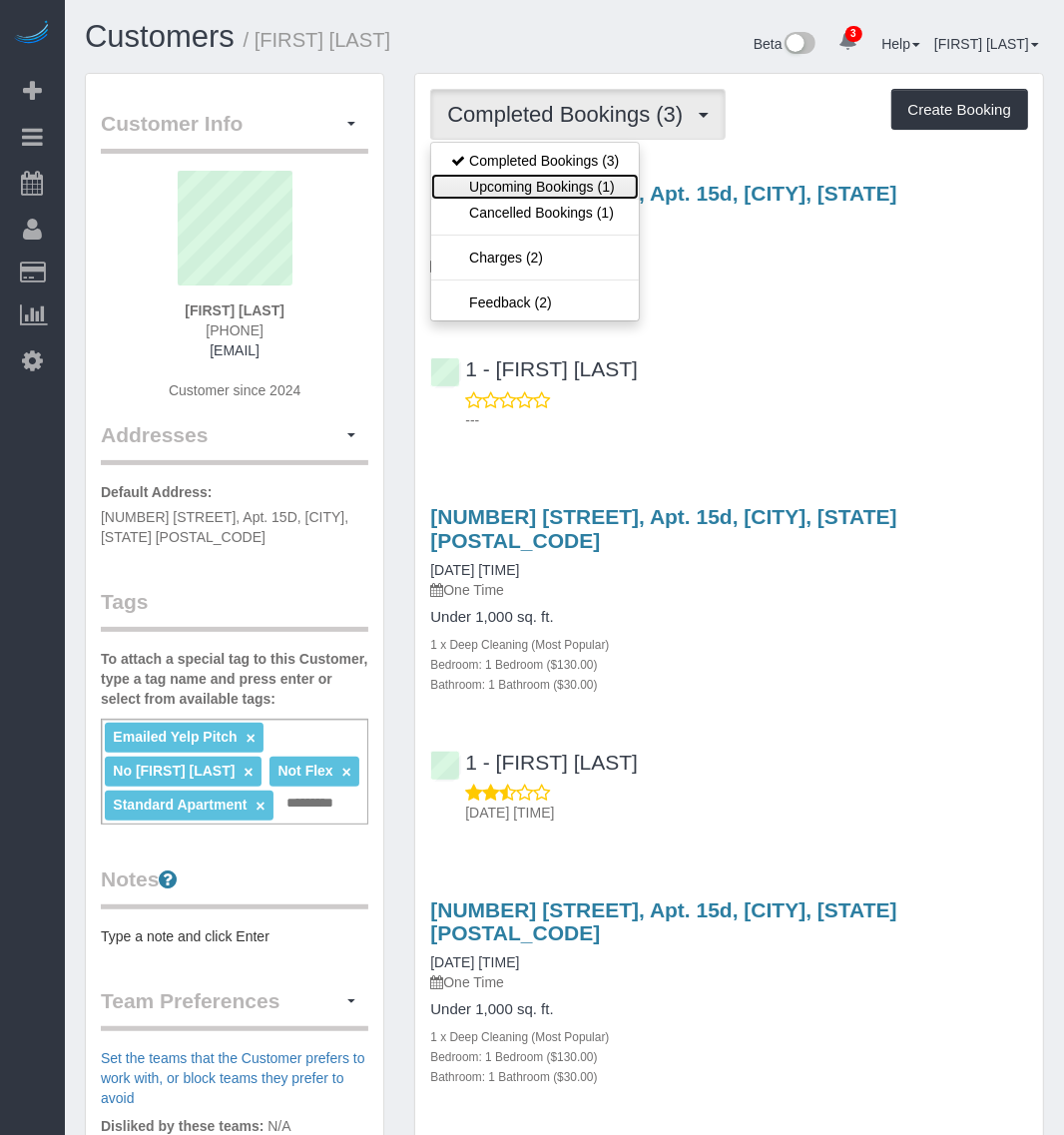 click on "Upcoming Bookings (1)" at bounding box center (535, 187) 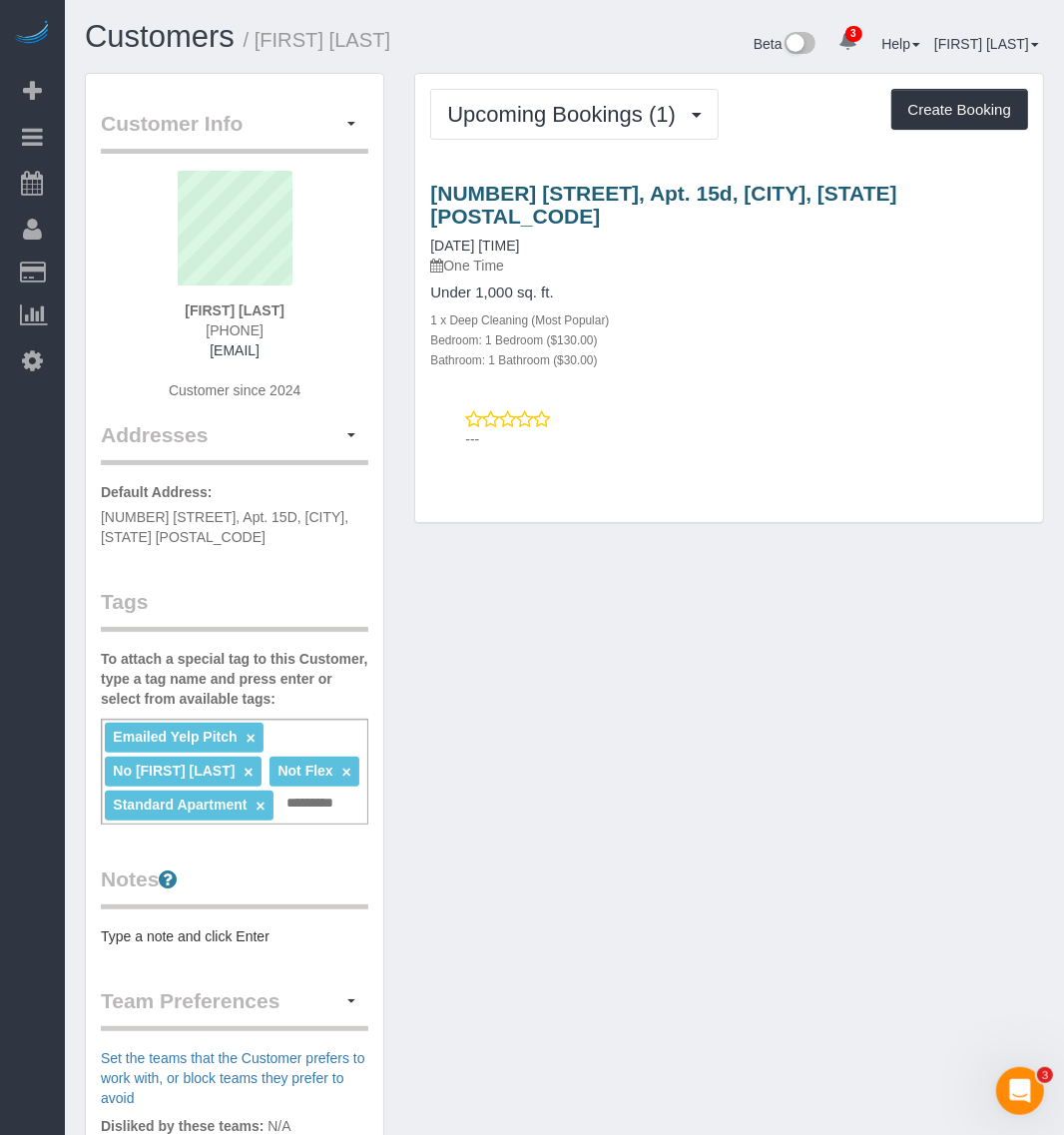 scroll, scrollTop: 0, scrollLeft: 0, axis: both 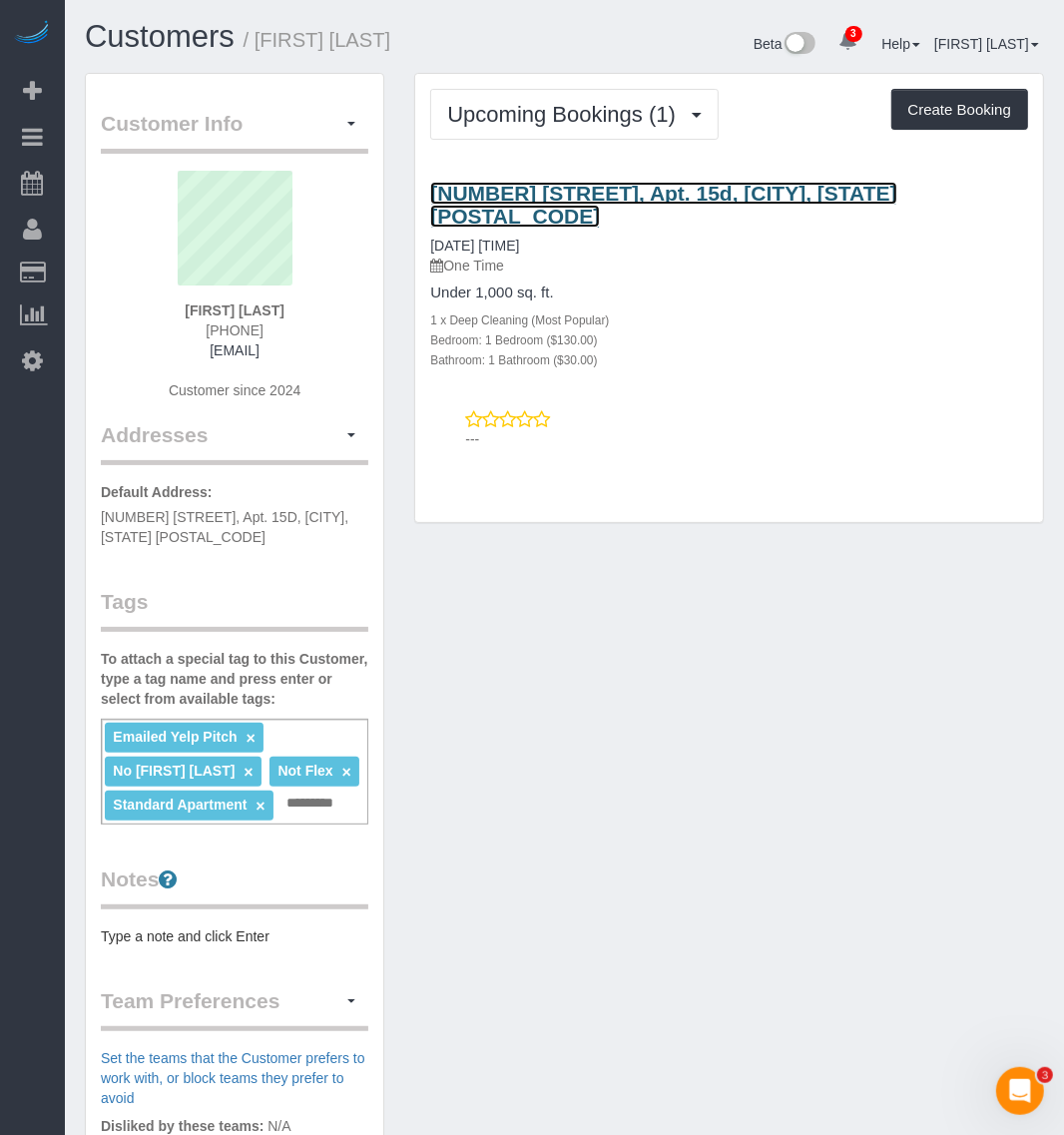 click on "689 Columbus Avenue, Apt. 15d, New York, NY 10025" at bounding box center [663, 205] 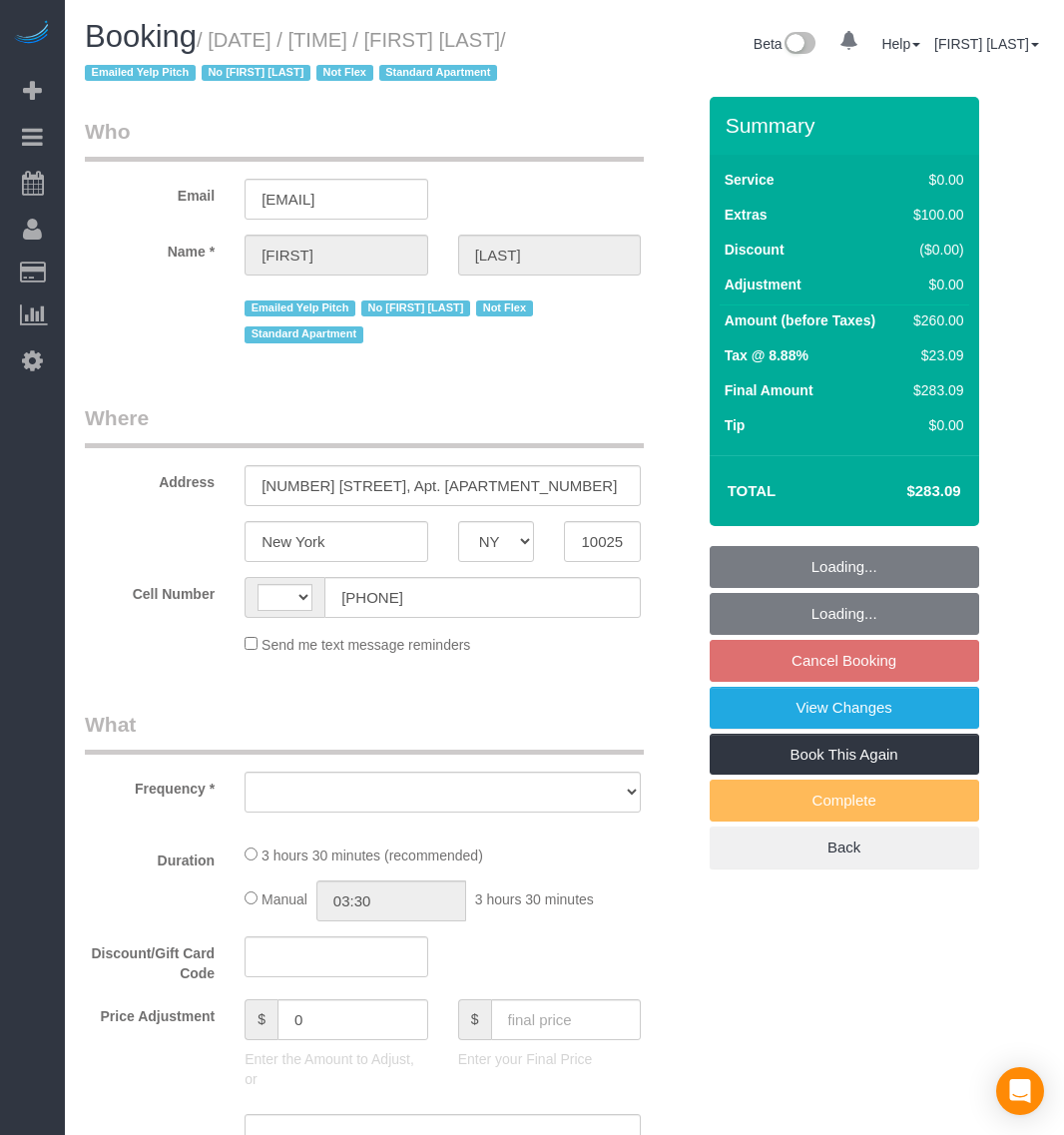 select on "NY" 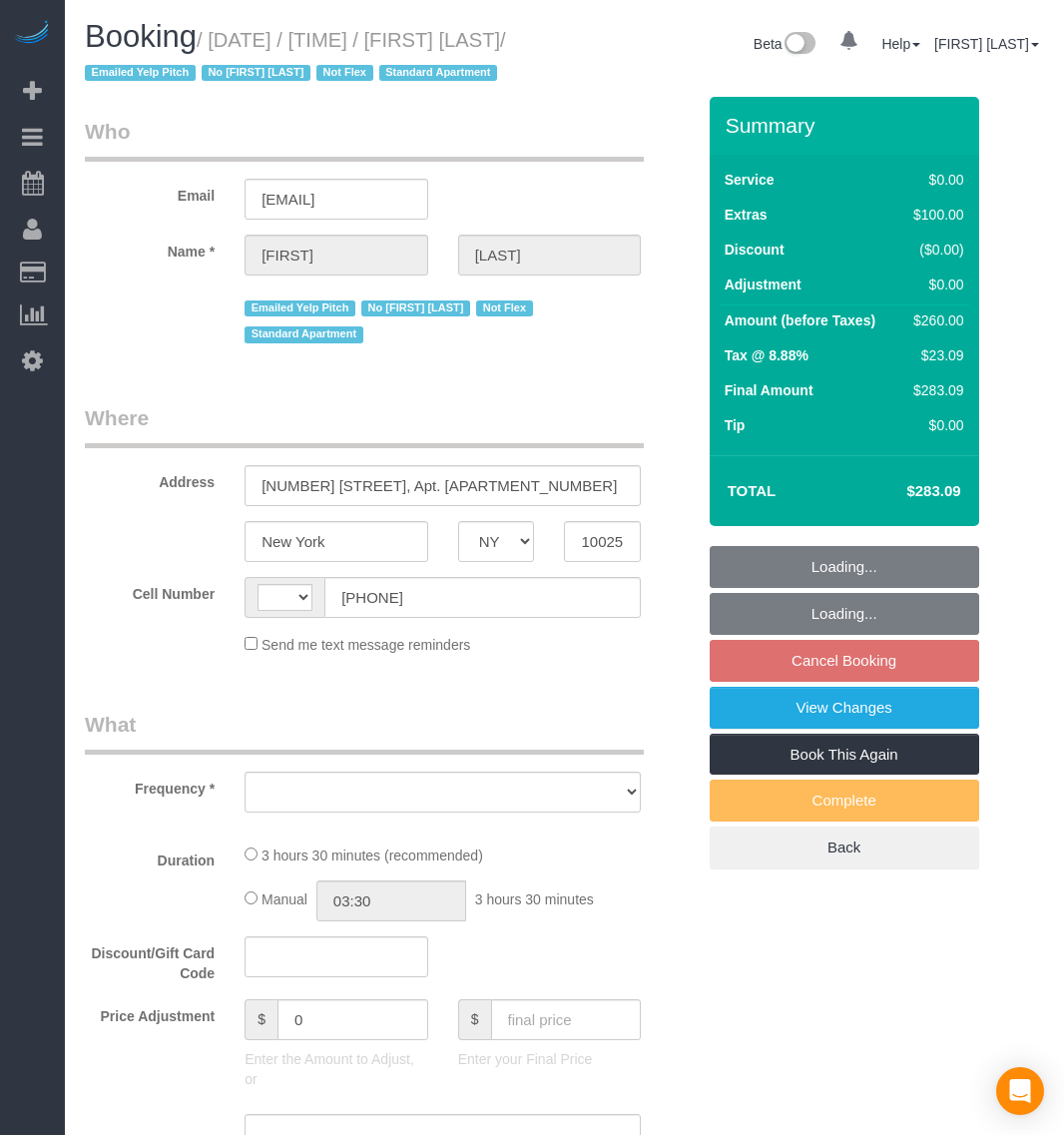 scroll, scrollTop: 0, scrollLeft: 0, axis: both 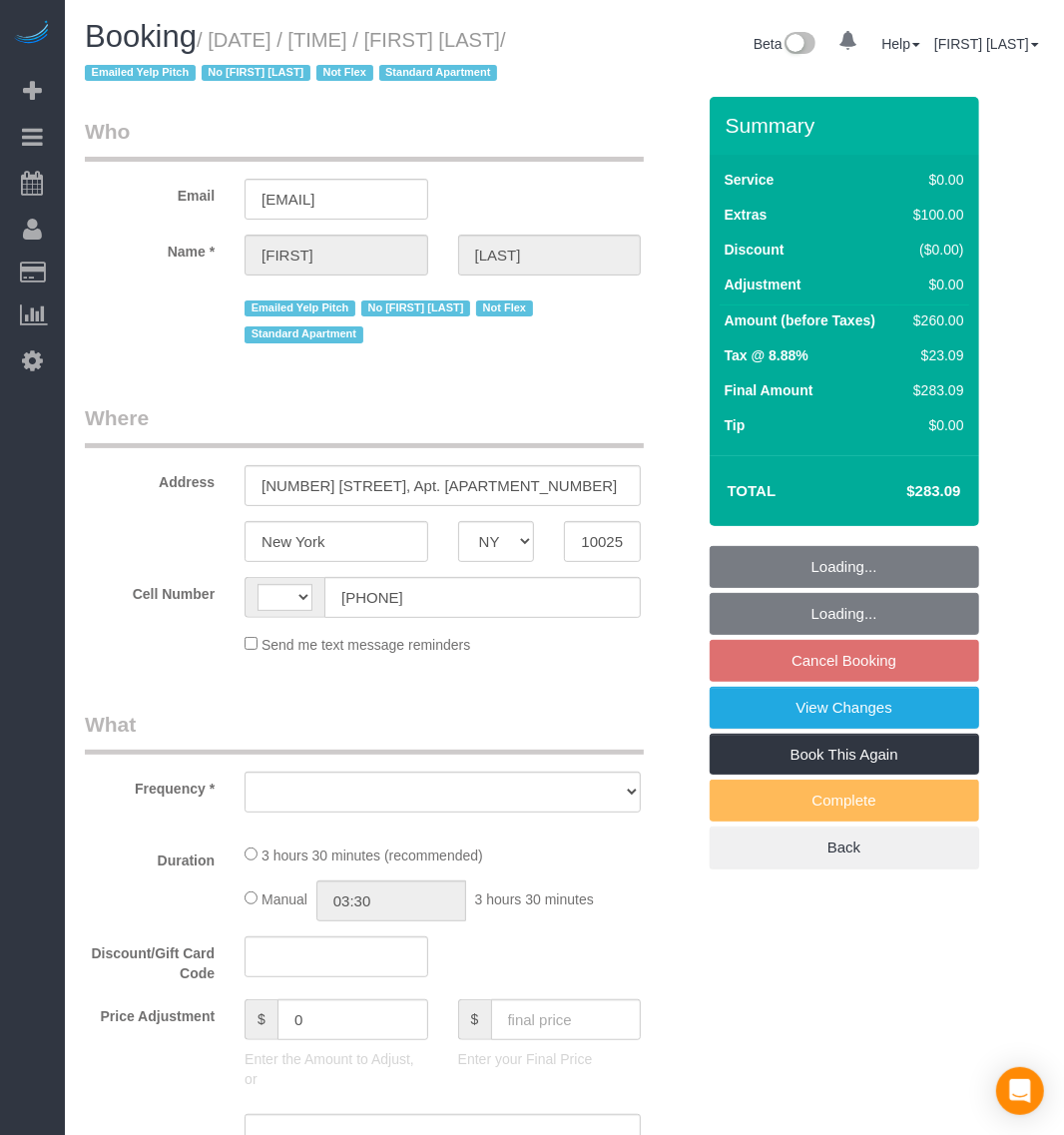 select on "string:US" 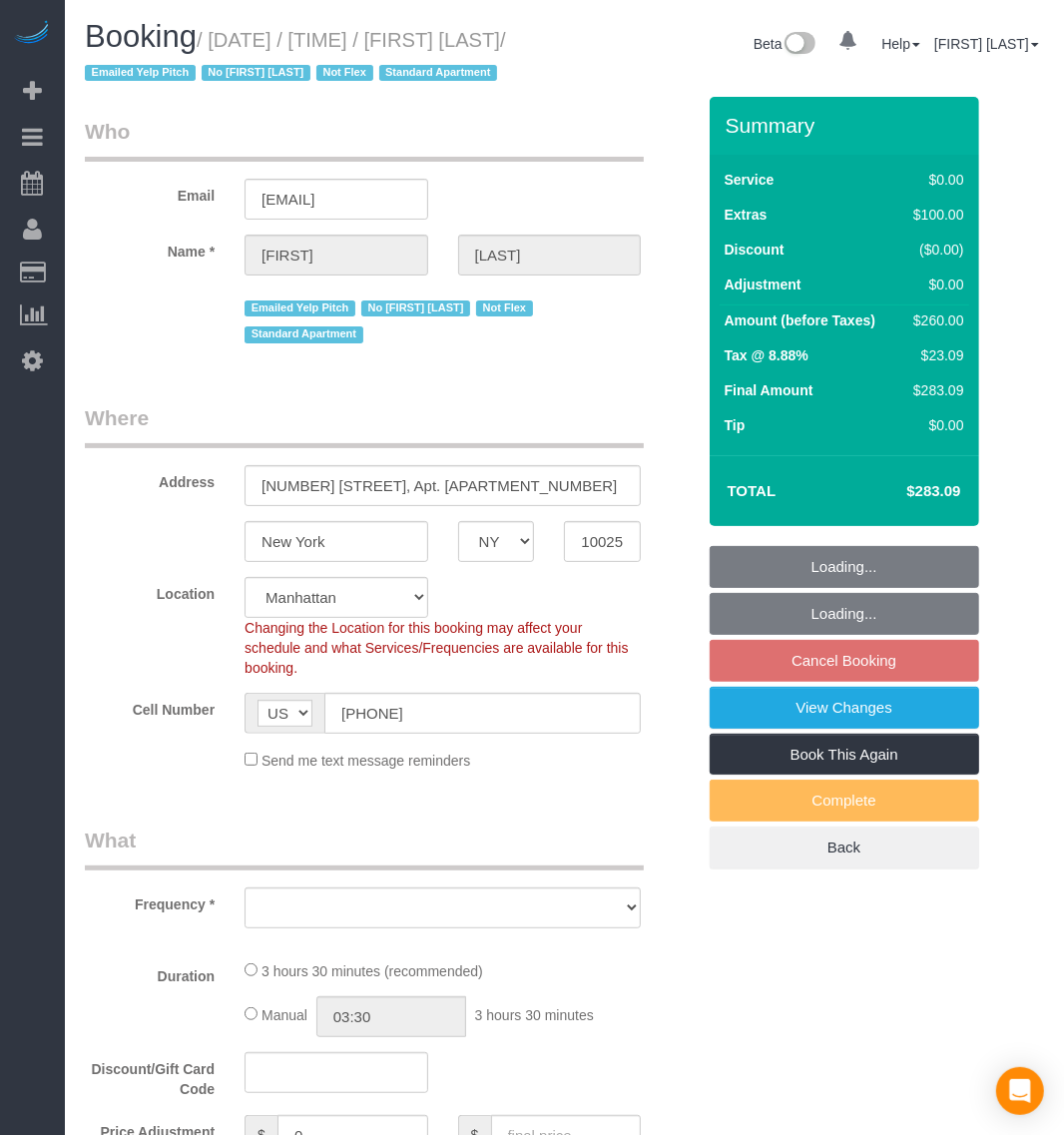 select on "object:903" 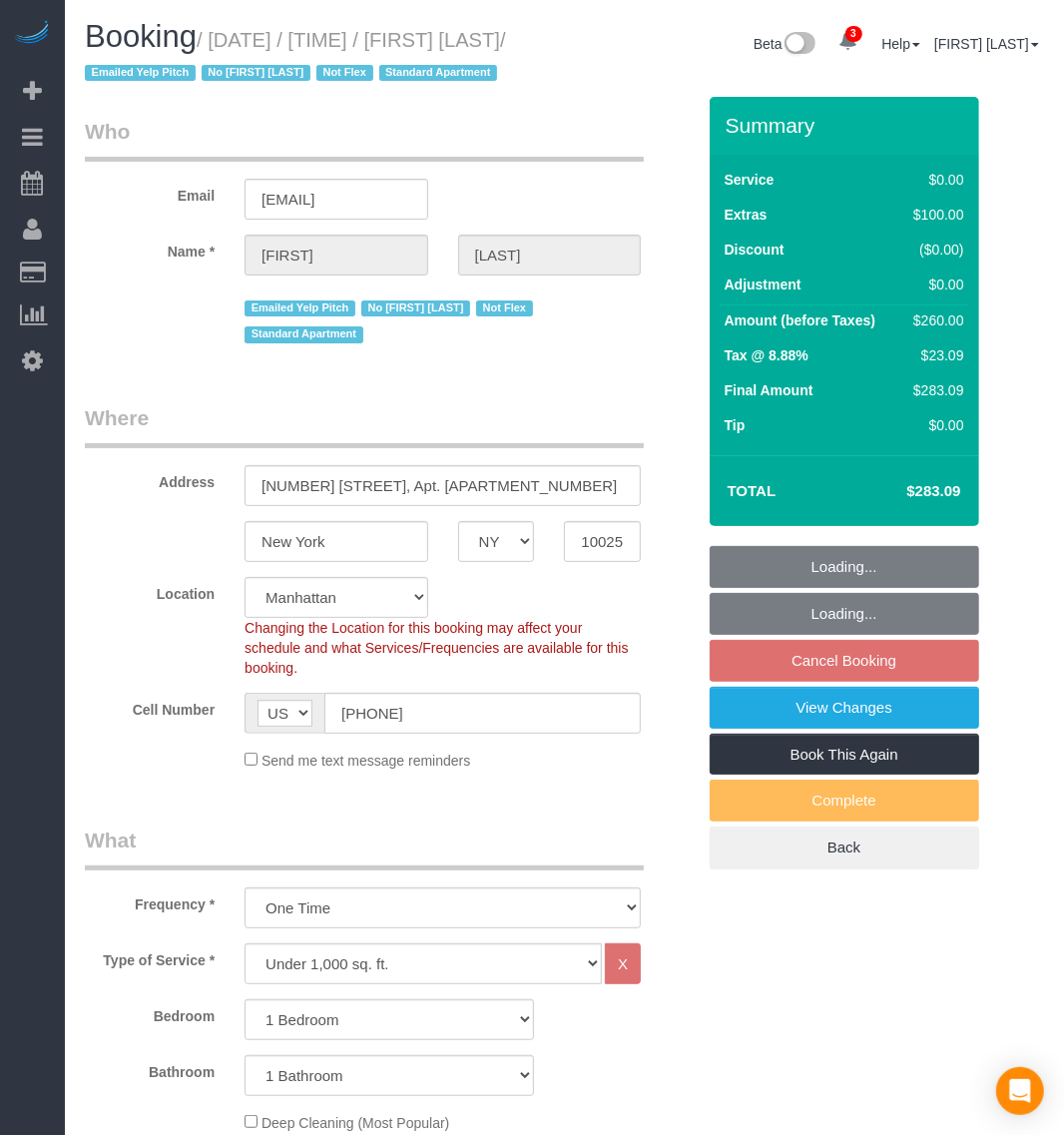 select on "spot2" 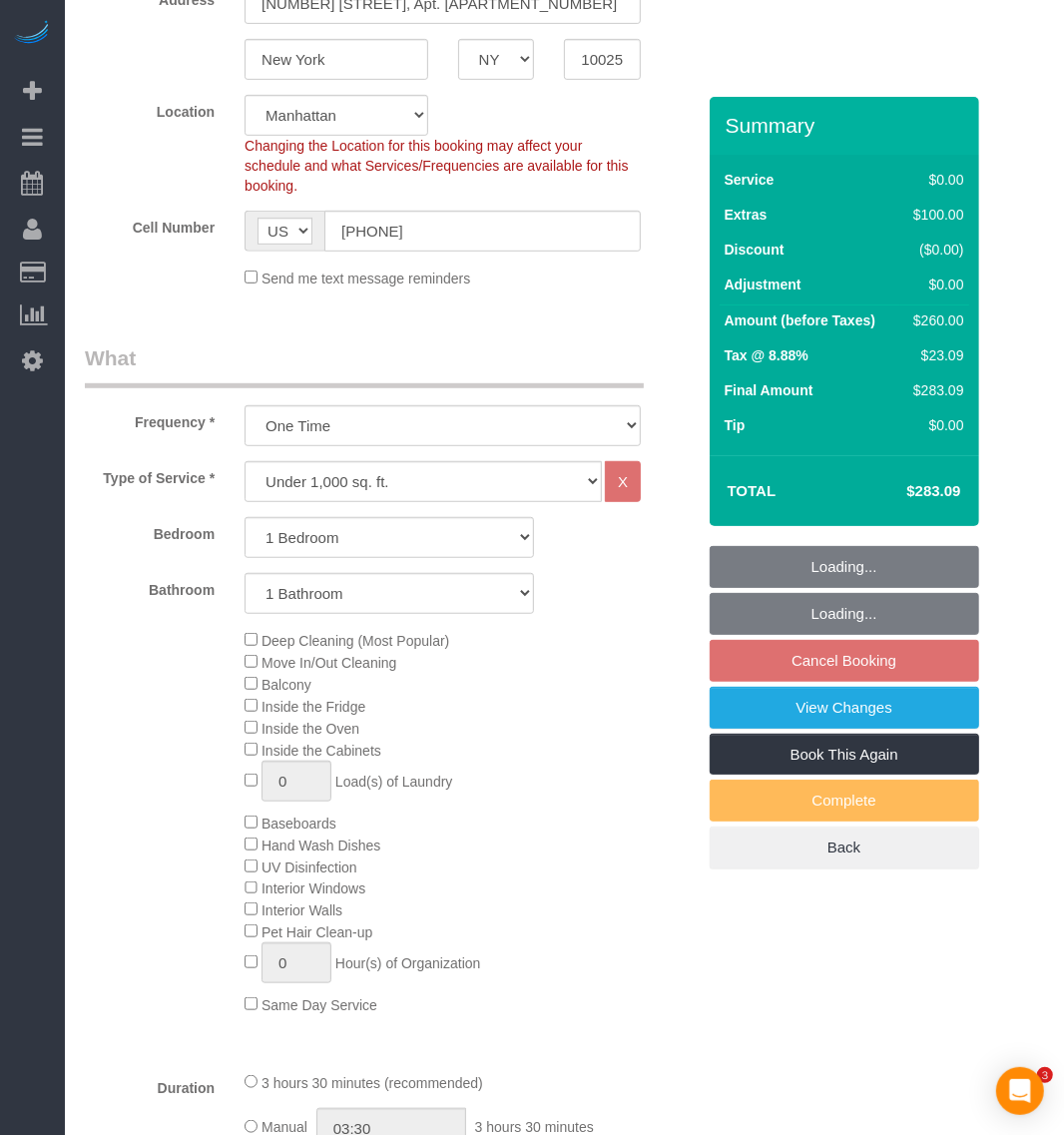 scroll, scrollTop: 499, scrollLeft: 0, axis: vertical 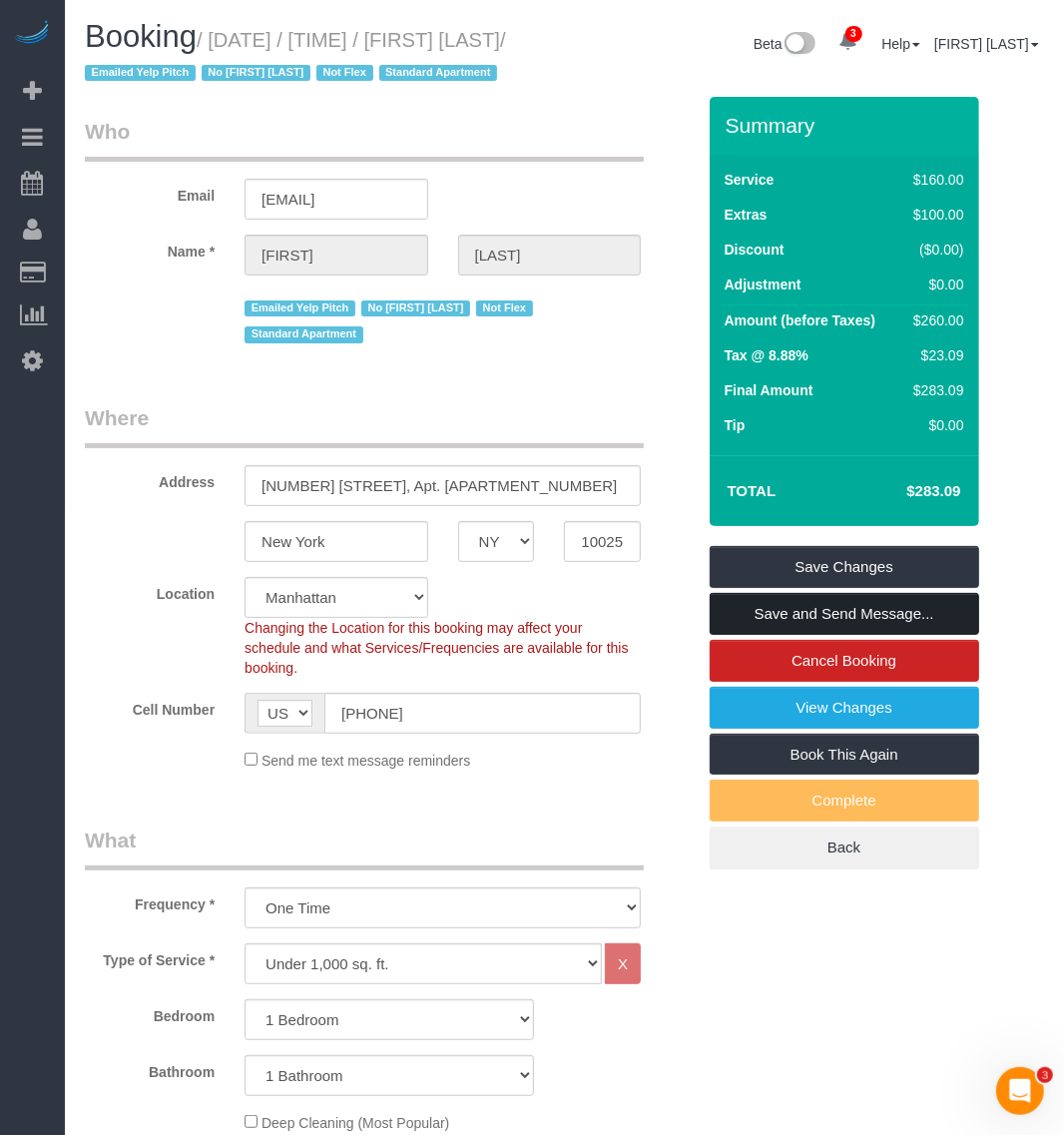 click on "Save and Send Message..." at bounding box center [844, 614] 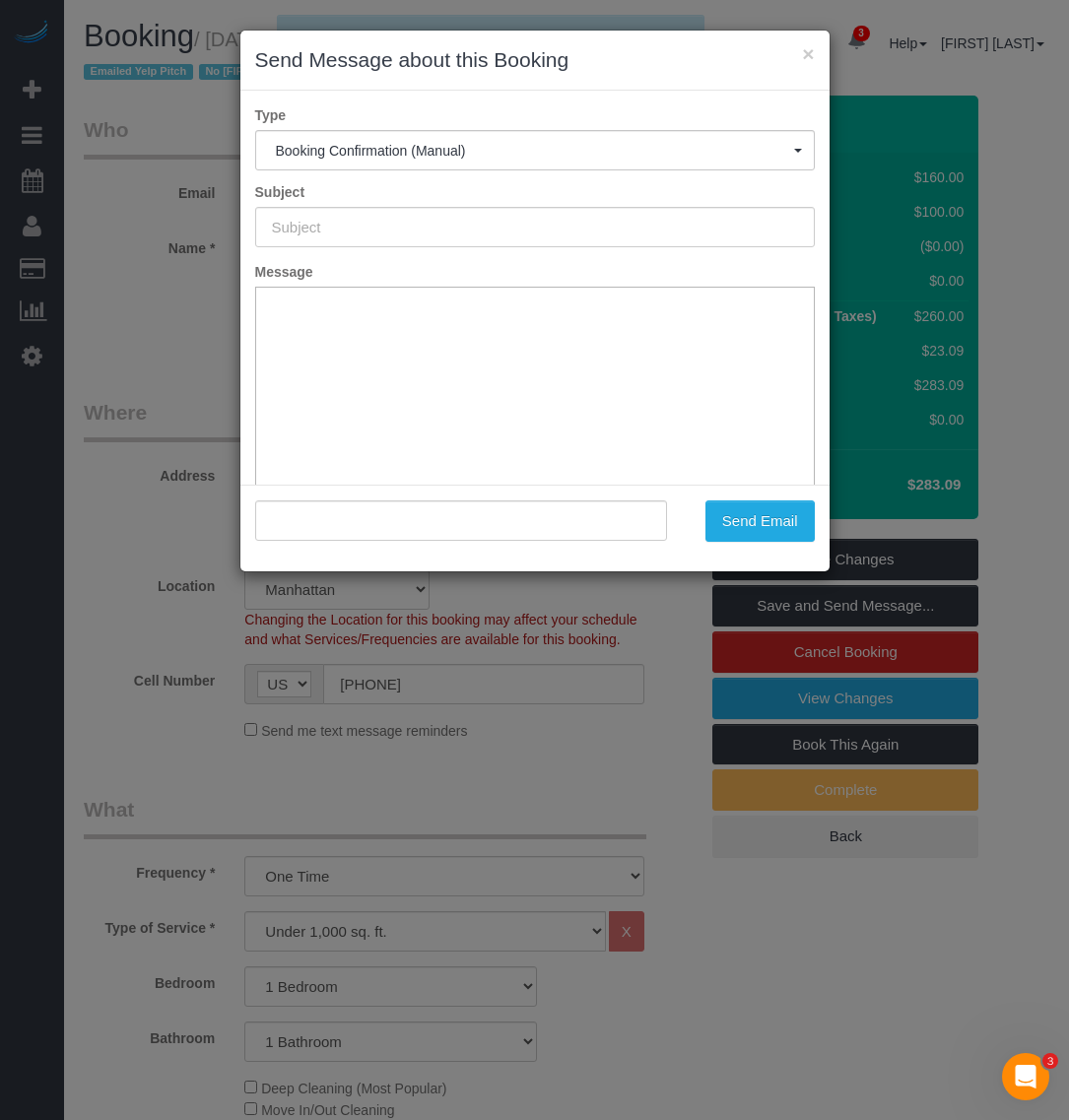type on "Cleaning Confirmed for 08/12/2025 at 9:00am" 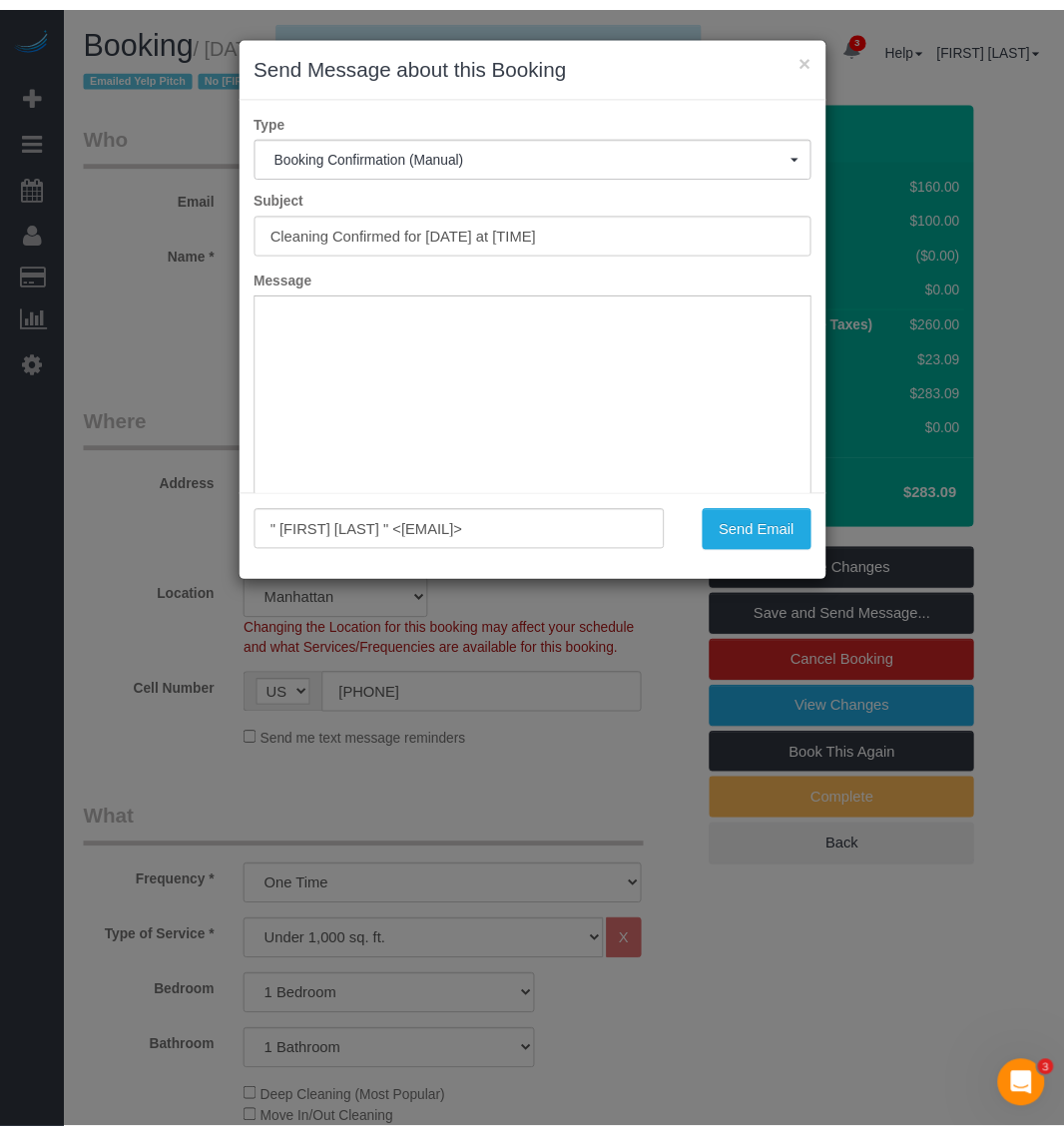 scroll, scrollTop: 0, scrollLeft: 0, axis: both 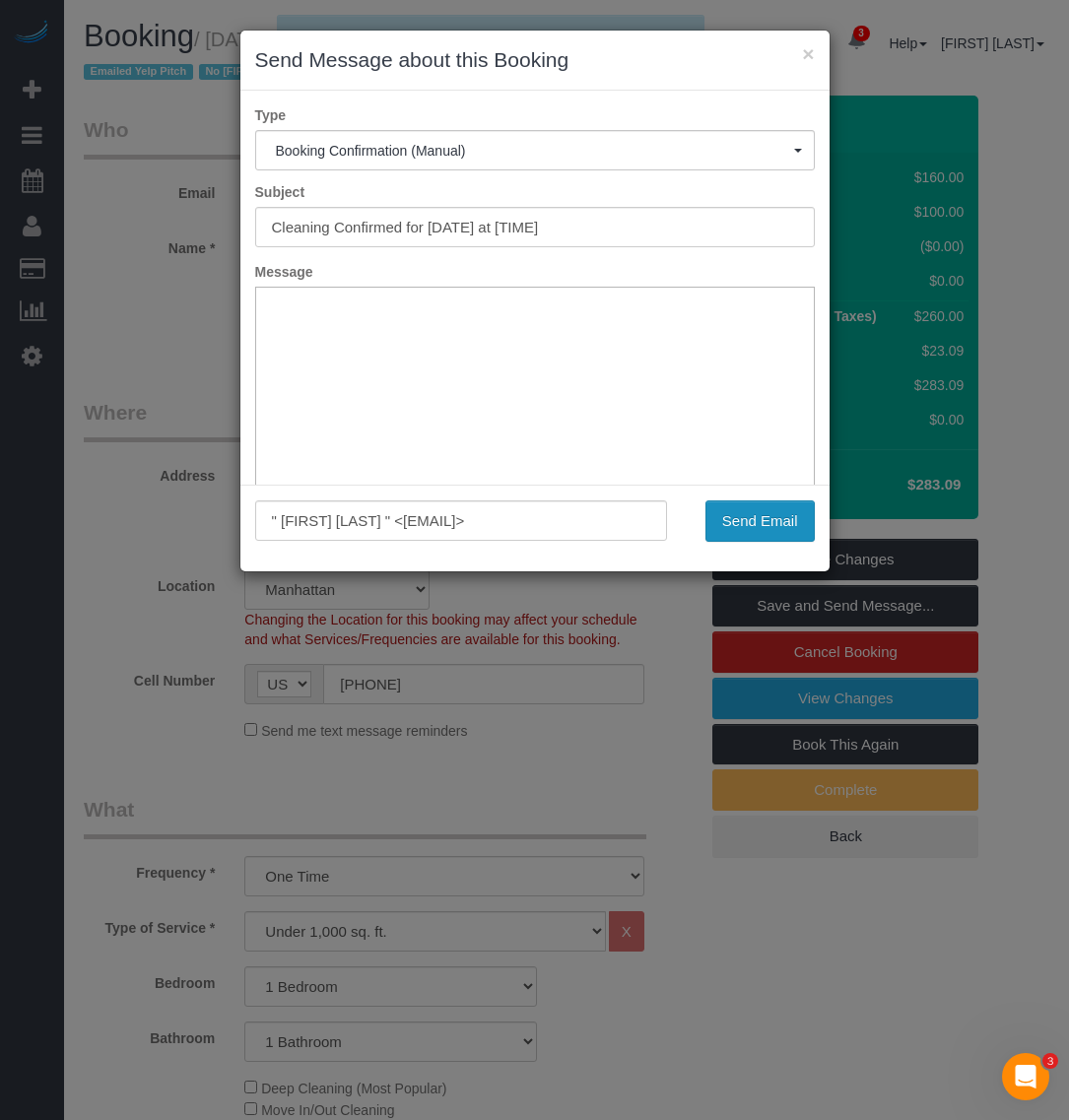 click on "Send Email" at bounding box center [760, 521] 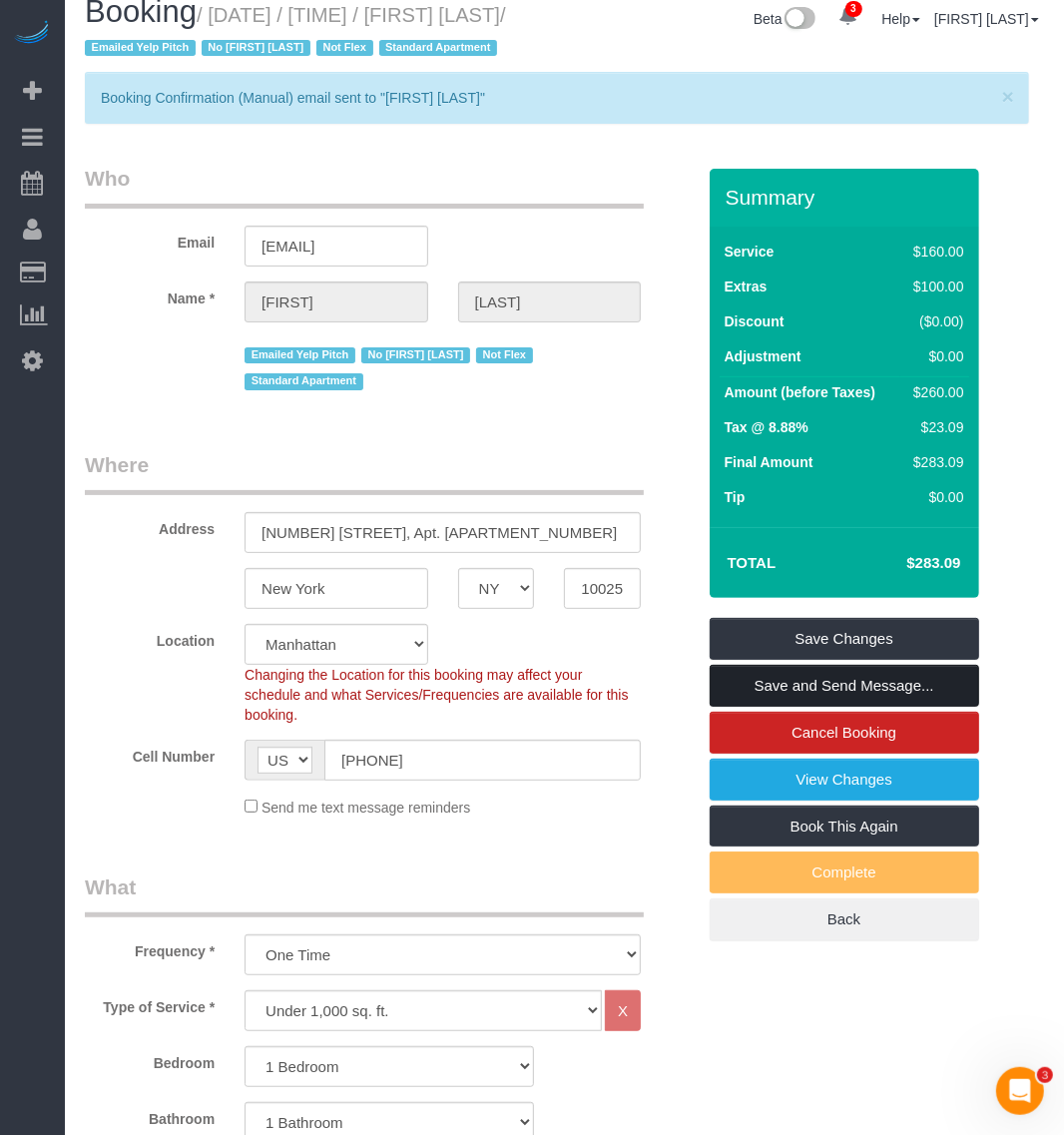 scroll, scrollTop: 0, scrollLeft: 0, axis: both 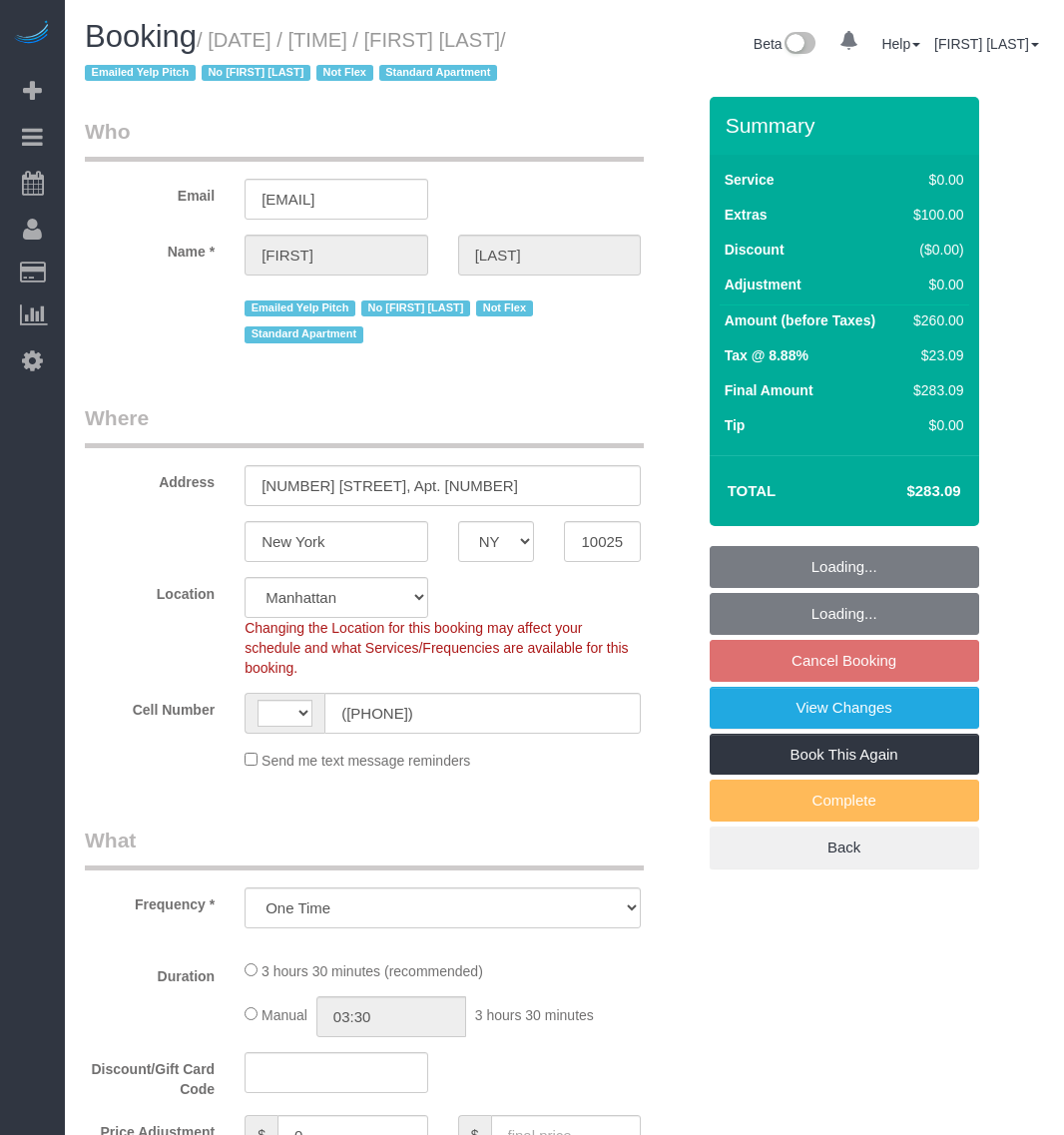 select on "NY" 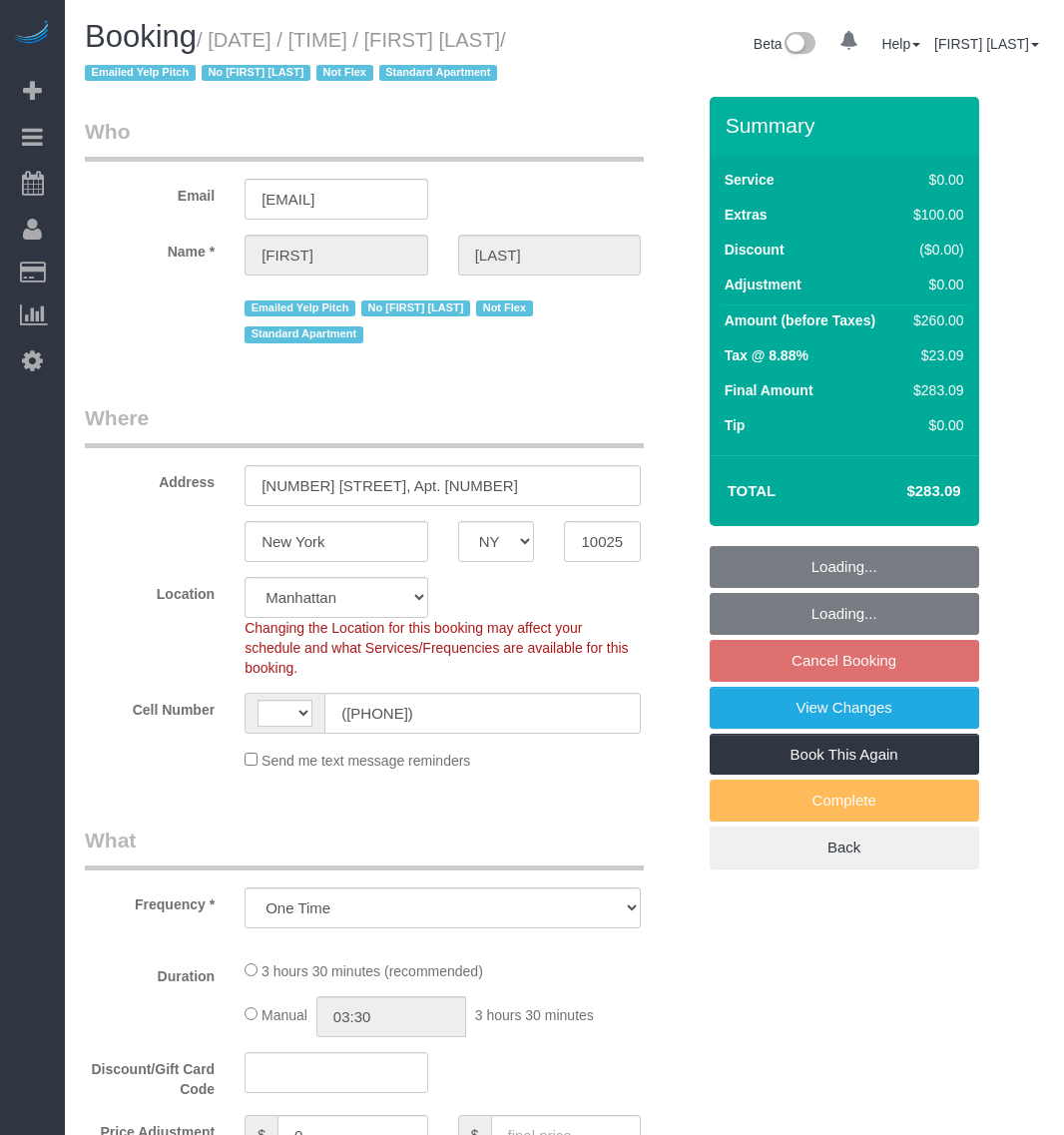 select on "string:US" 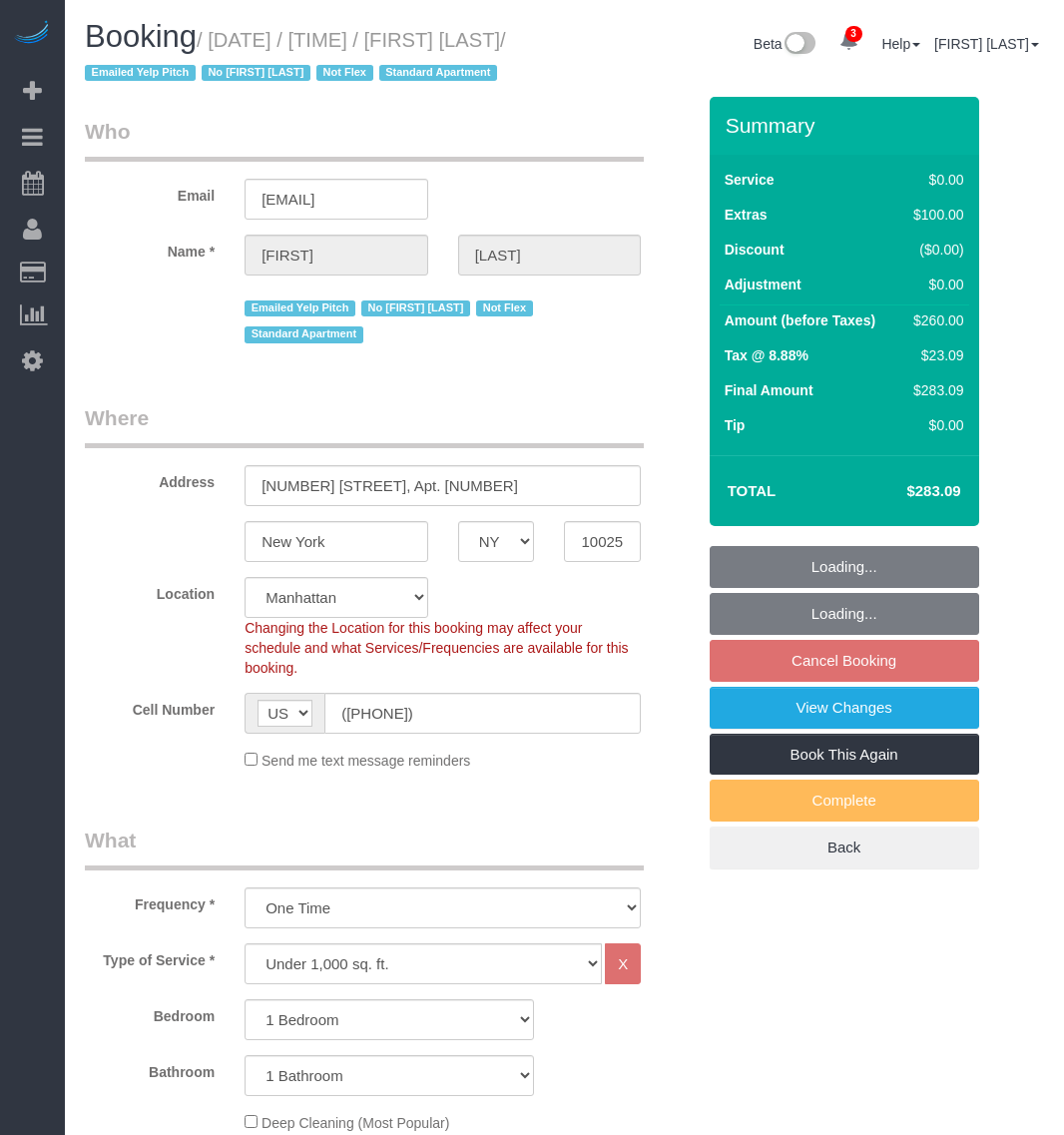 select on "spot2" 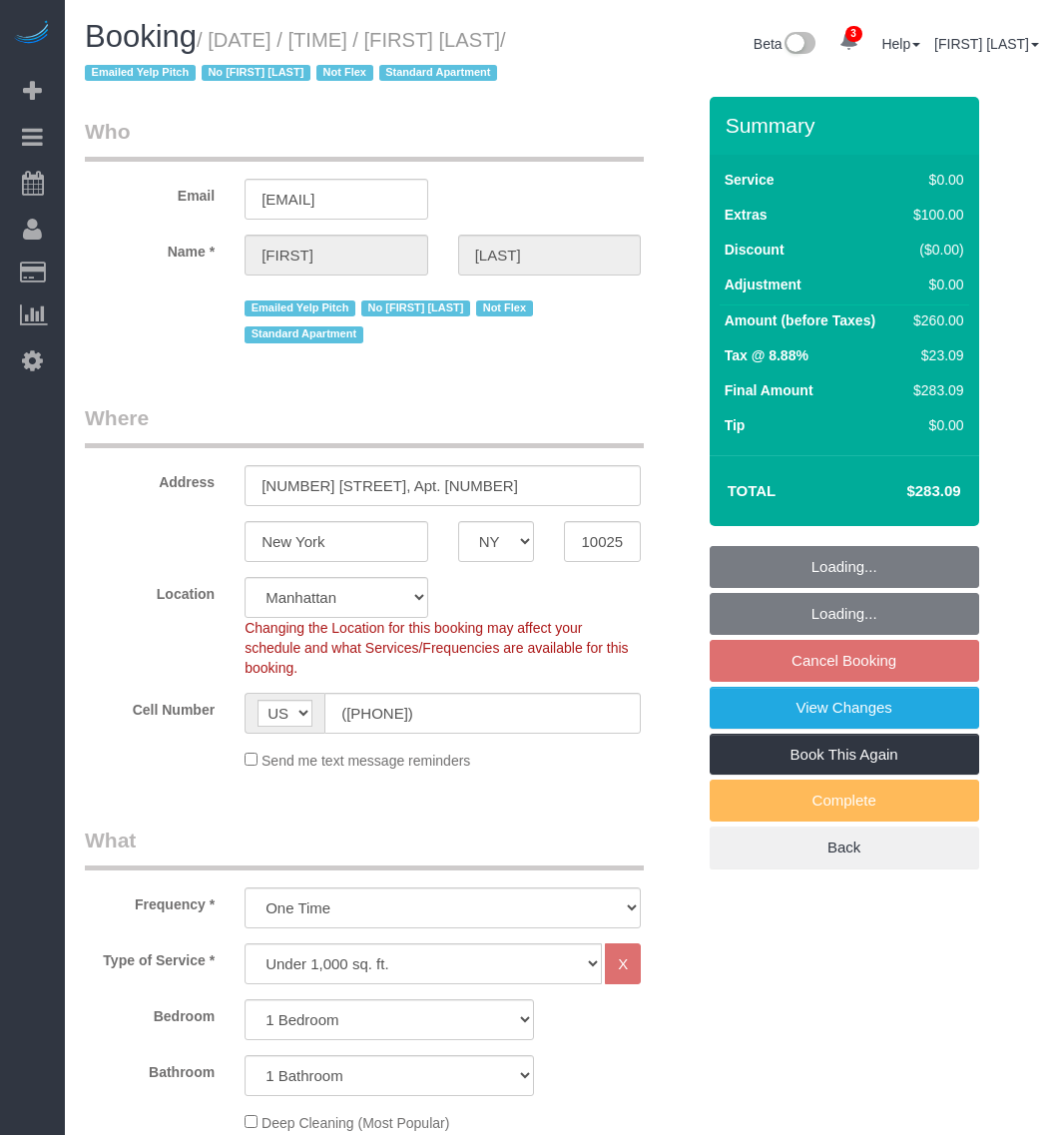 scroll, scrollTop: 0, scrollLeft: 0, axis: both 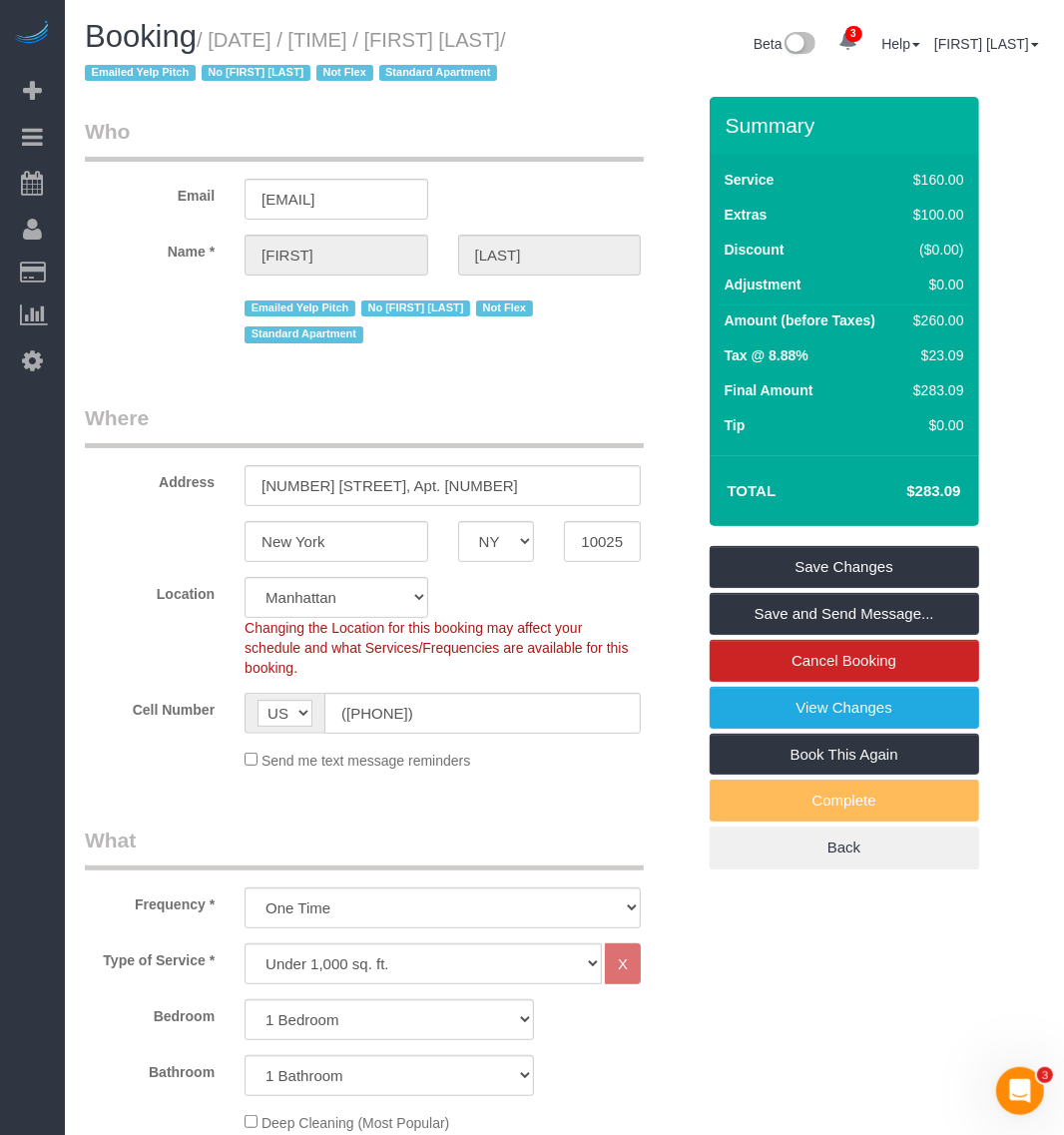 click on "Emailed Yelp Pitch
No [FIRST] [LAST]
Not Flex
Standard Apartment" at bounding box center [389, 319] 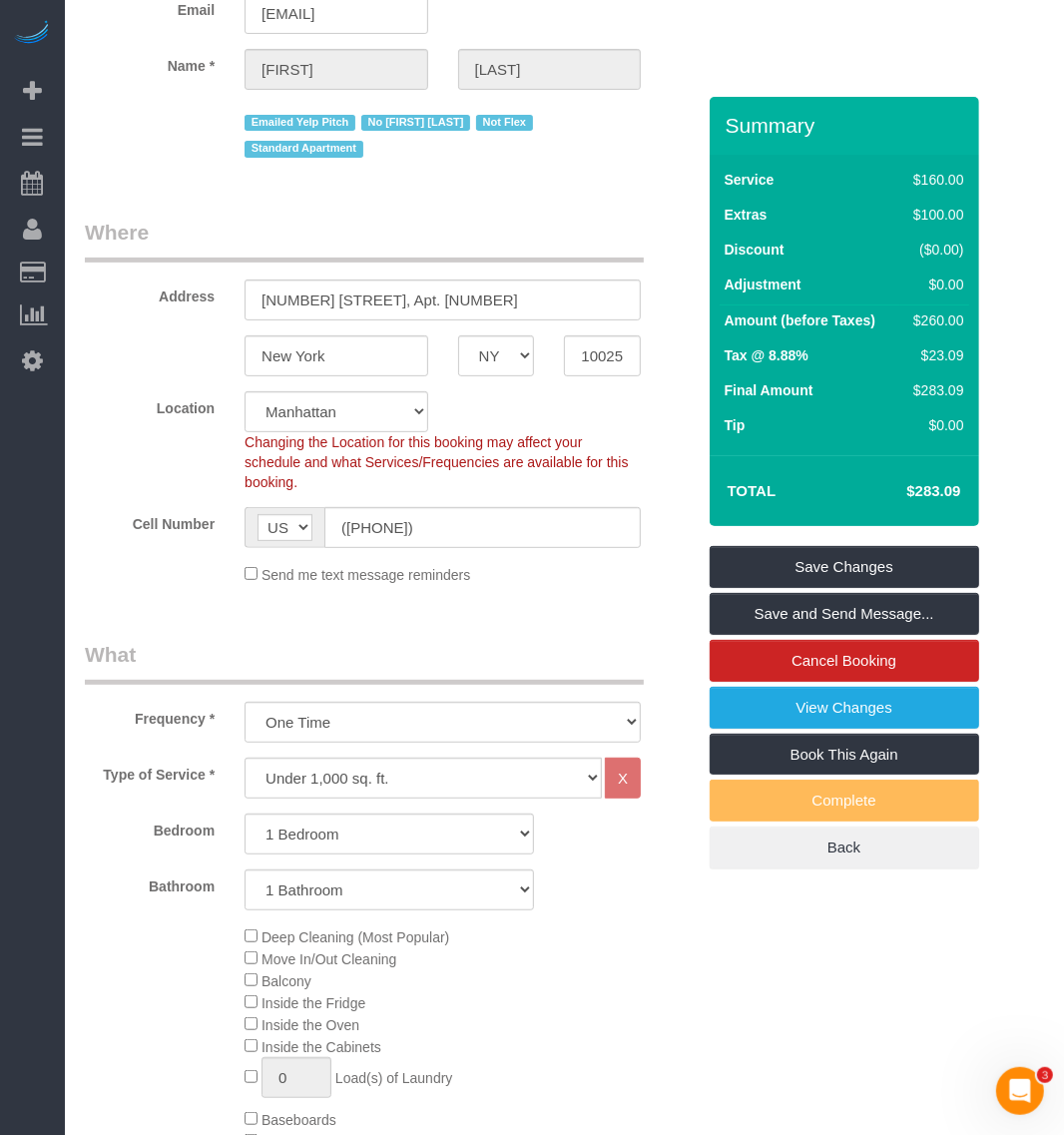 scroll, scrollTop: 250, scrollLeft: 0, axis: vertical 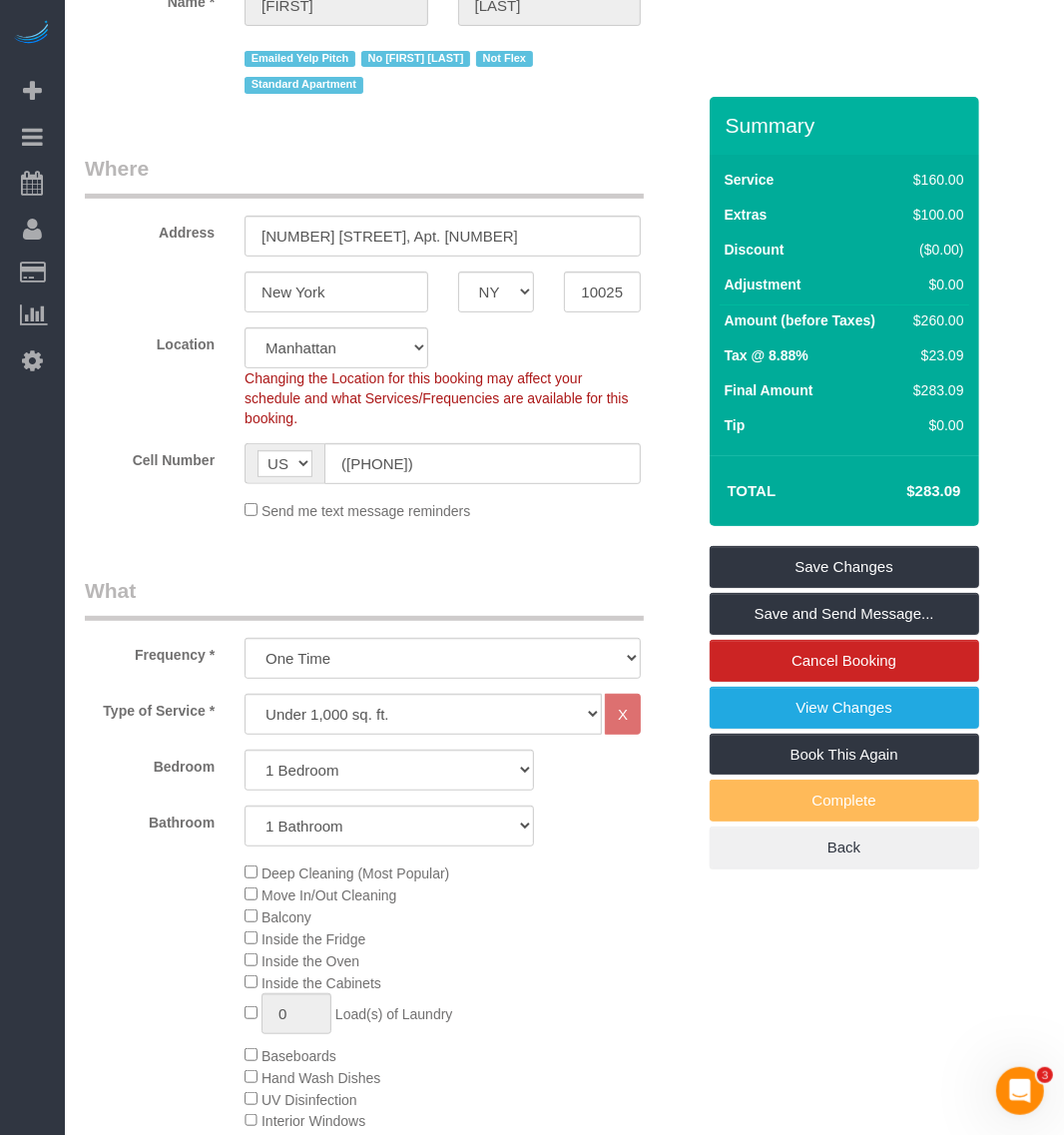 drag, startPoint x: 605, startPoint y: 147, endPoint x: 646, endPoint y: 3, distance: 149.72308 